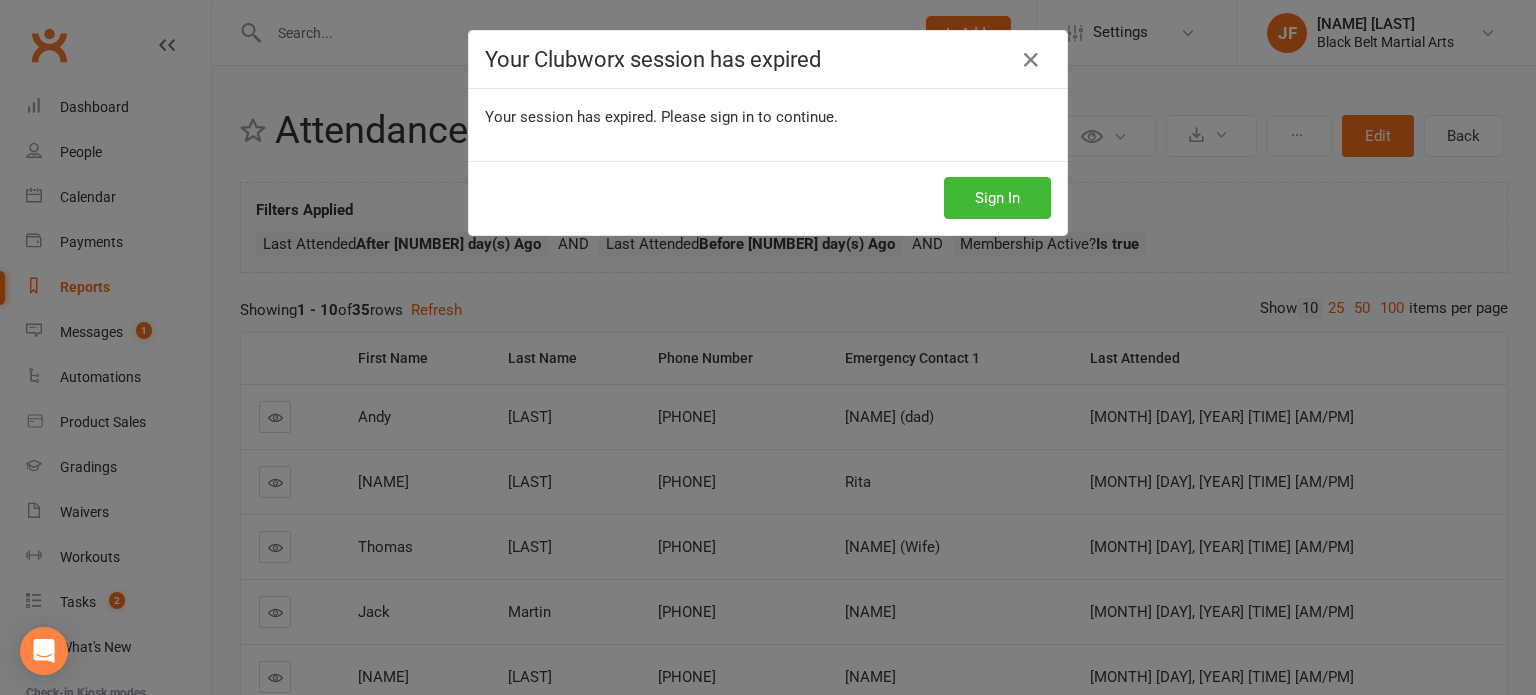 scroll, scrollTop: 0, scrollLeft: 0, axis: both 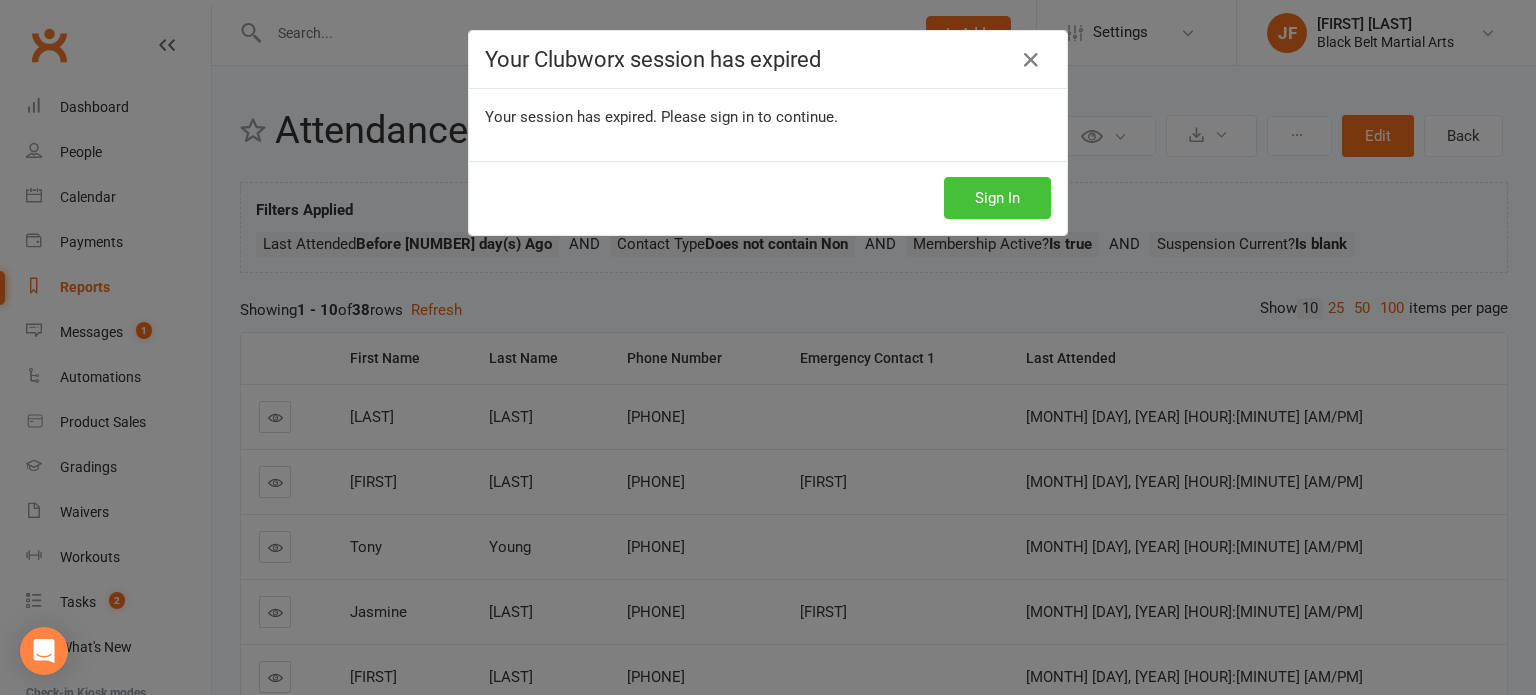 click on "Sign In" at bounding box center [997, 198] 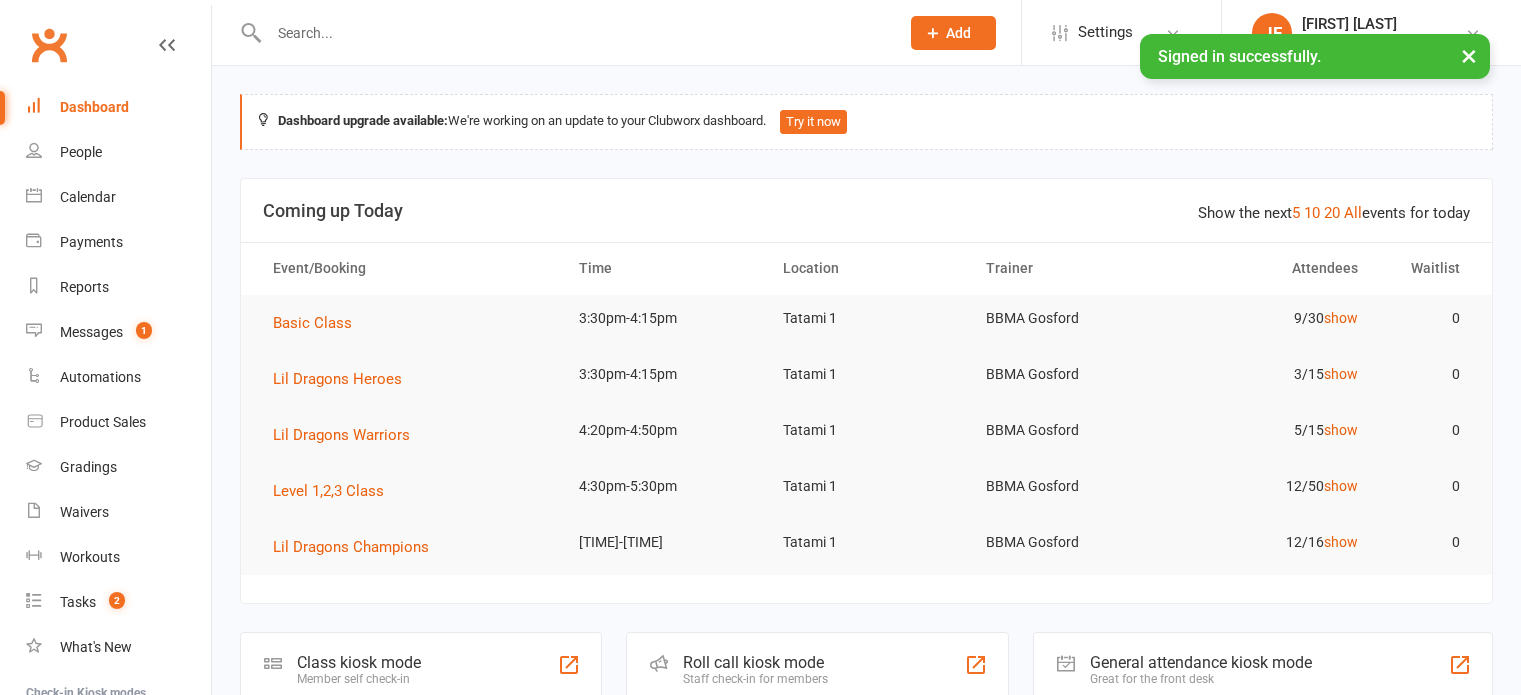 scroll, scrollTop: 0, scrollLeft: 0, axis: both 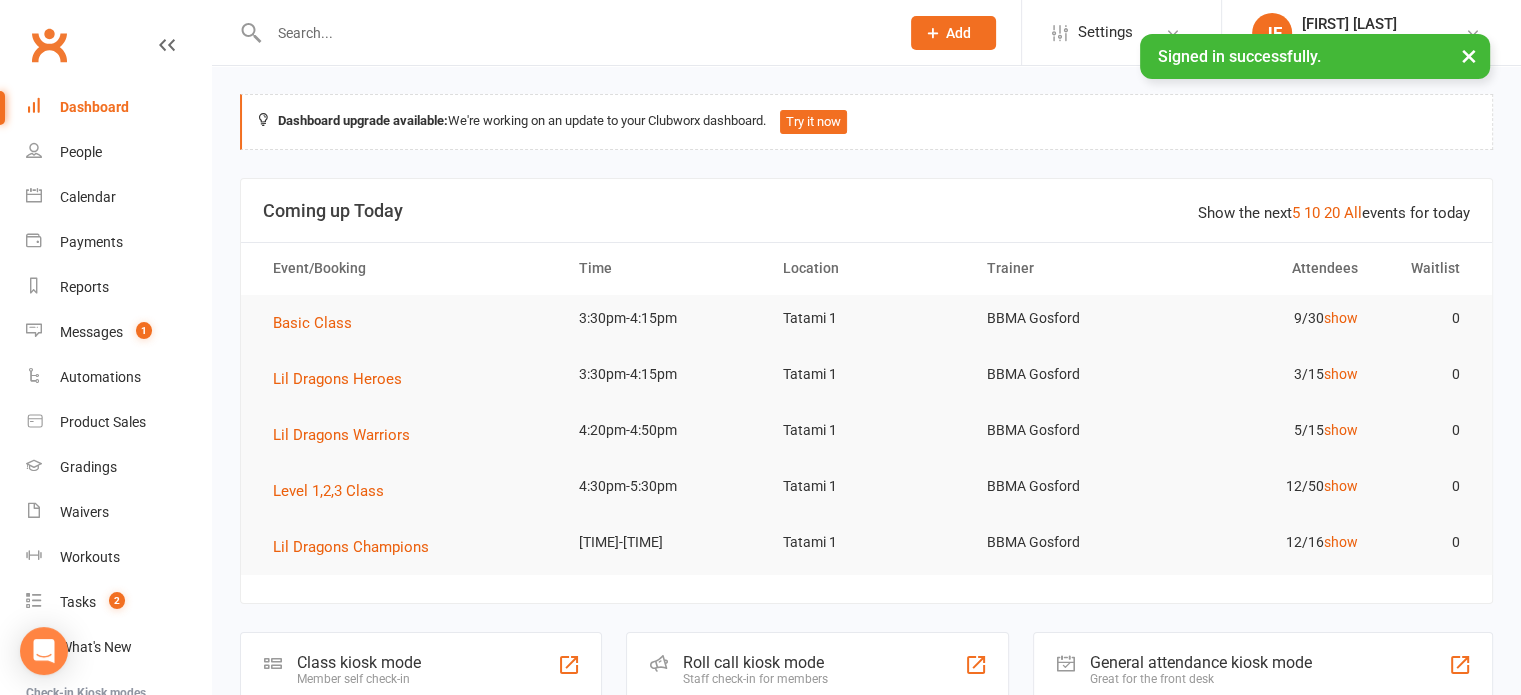 click at bounding box center (574, 33) 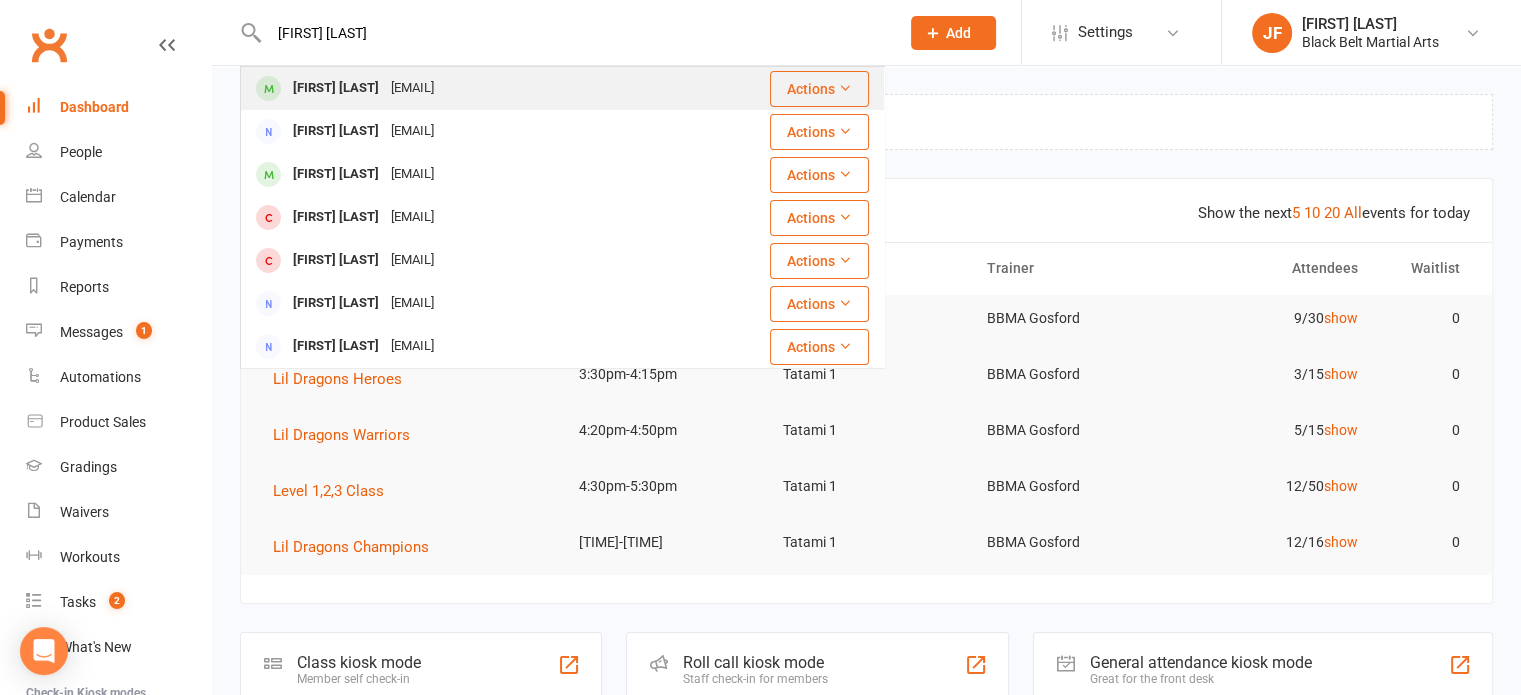 type on "[FIRST] [LAST]" 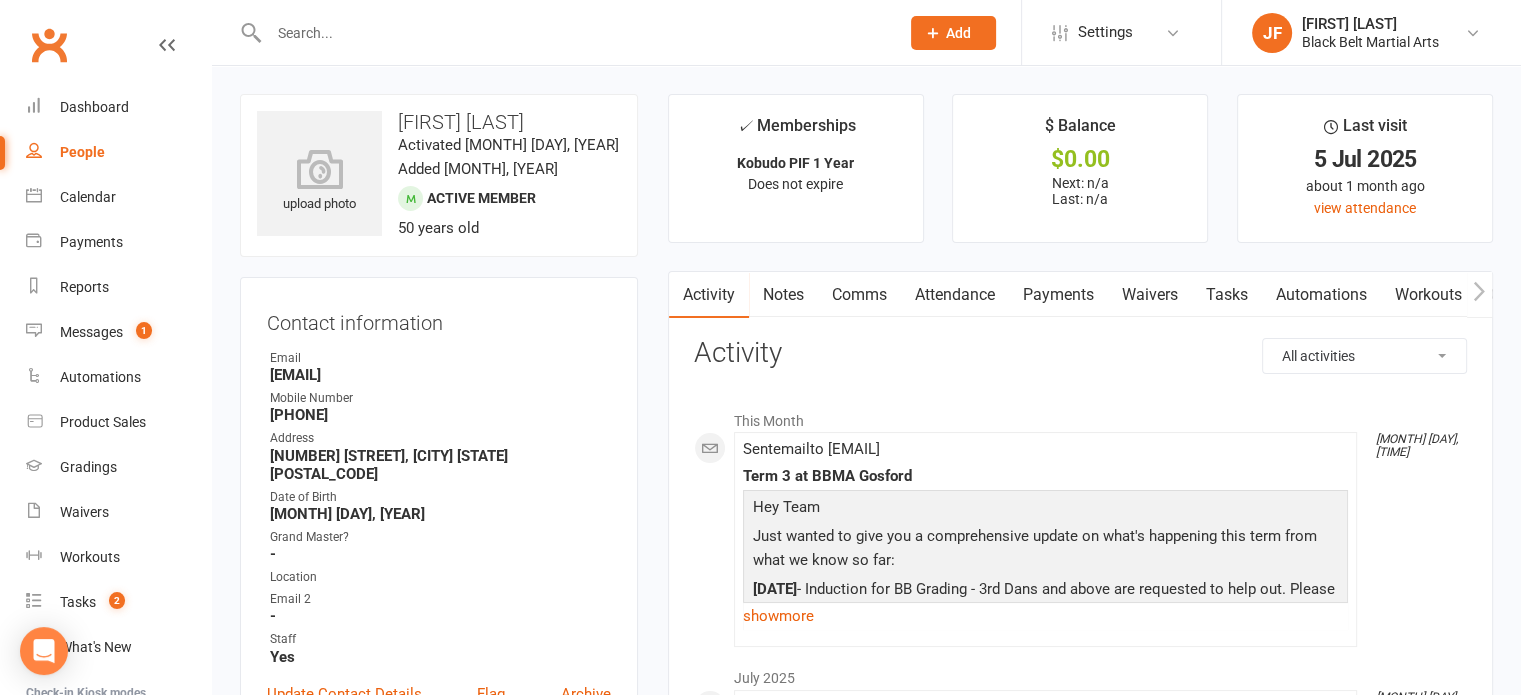 click at bounding box center [574, 33] 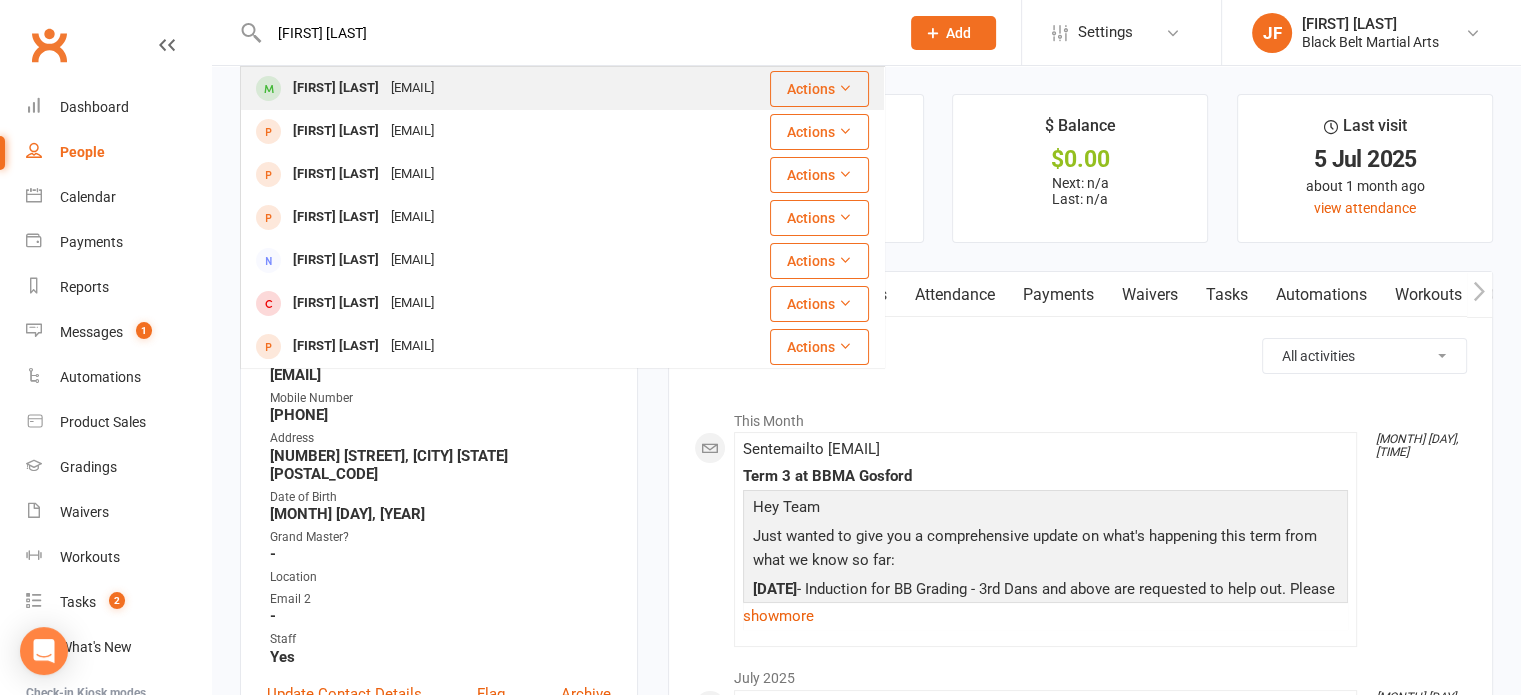 type on "[FIRST] [LAST]" 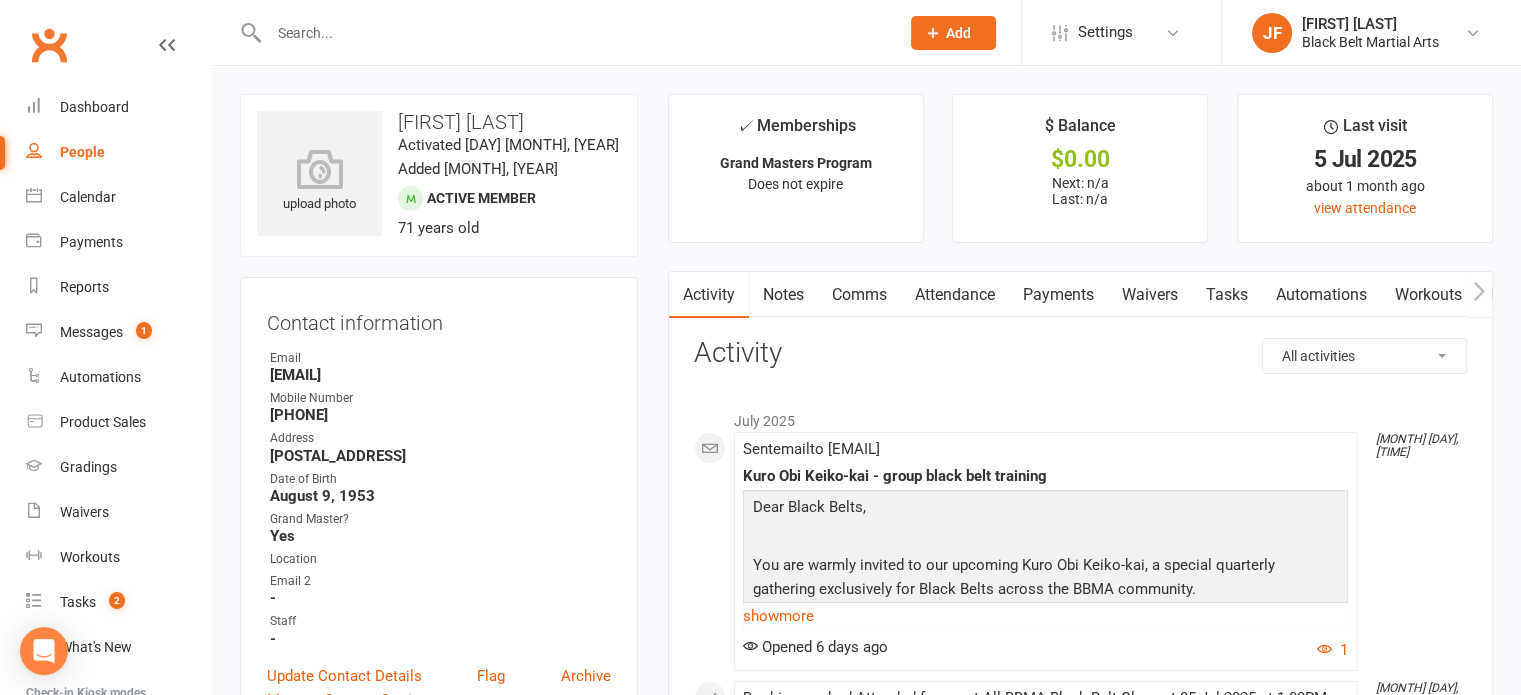 click at bounding box center (574, 33) 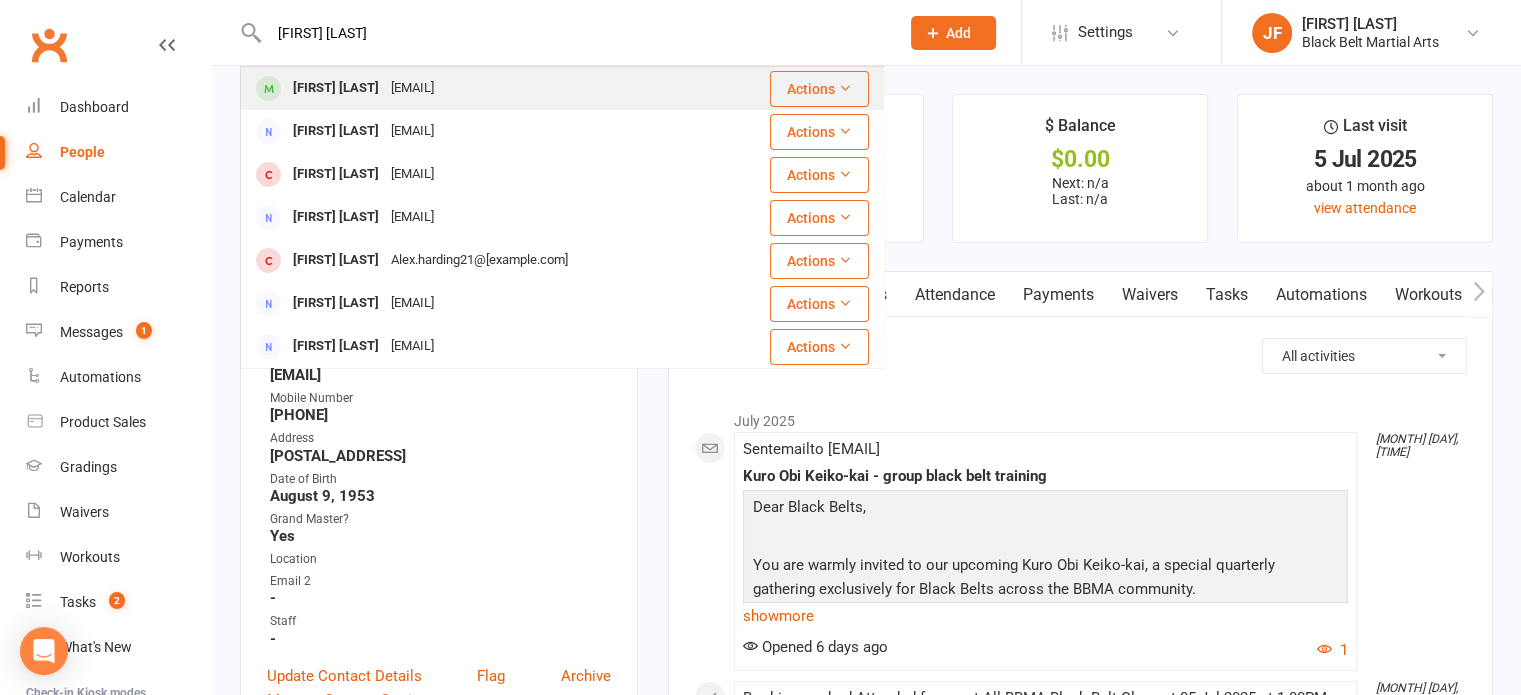 type on "[FIRST] [LAST]" 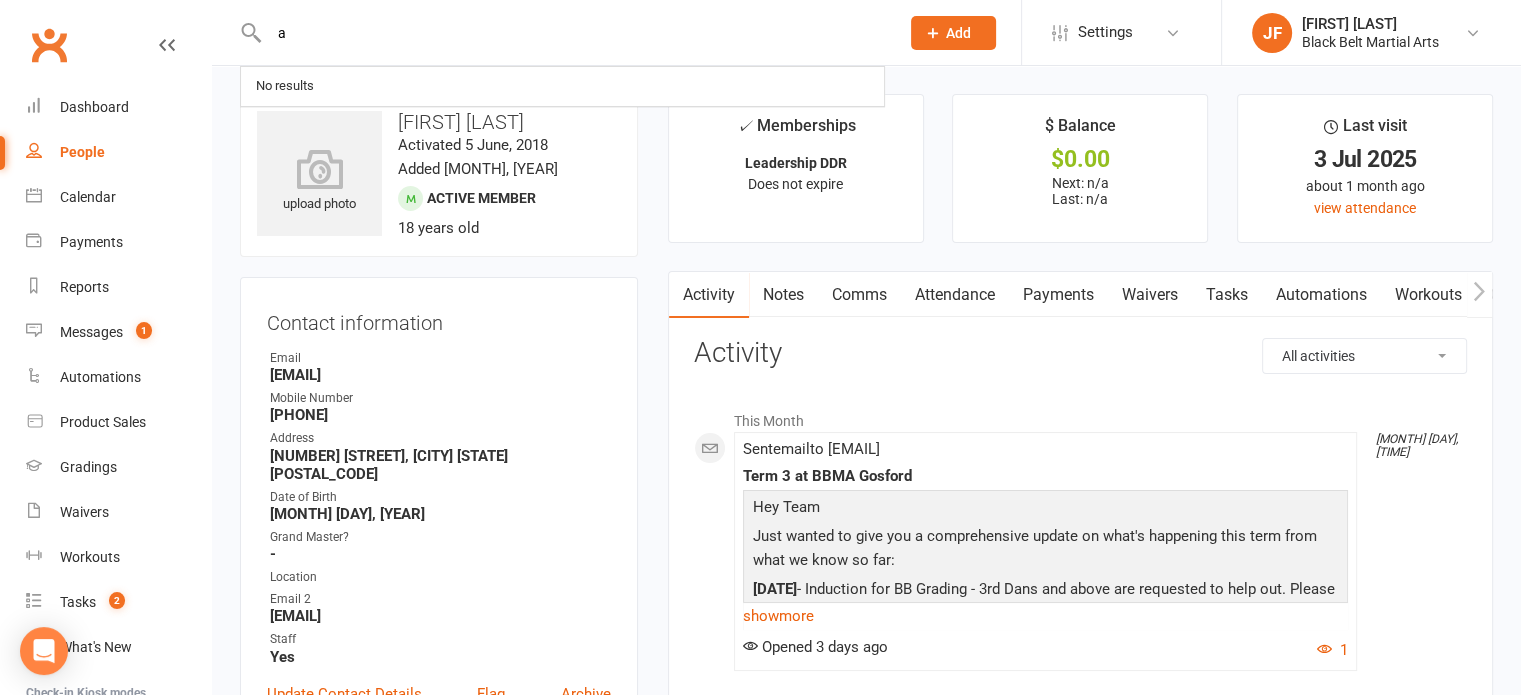 click on "a" at bounding box center (574, 33) 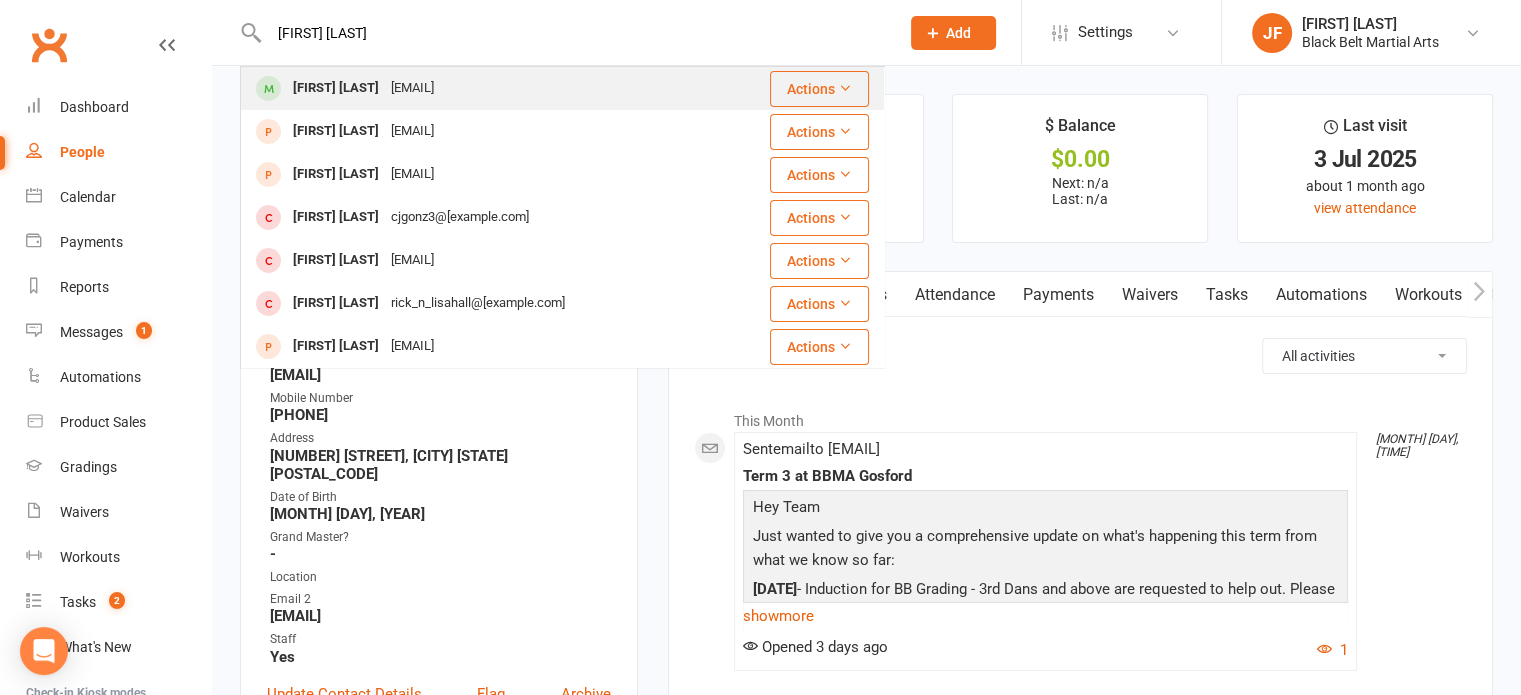 type on "[FIRST] [LAST]" 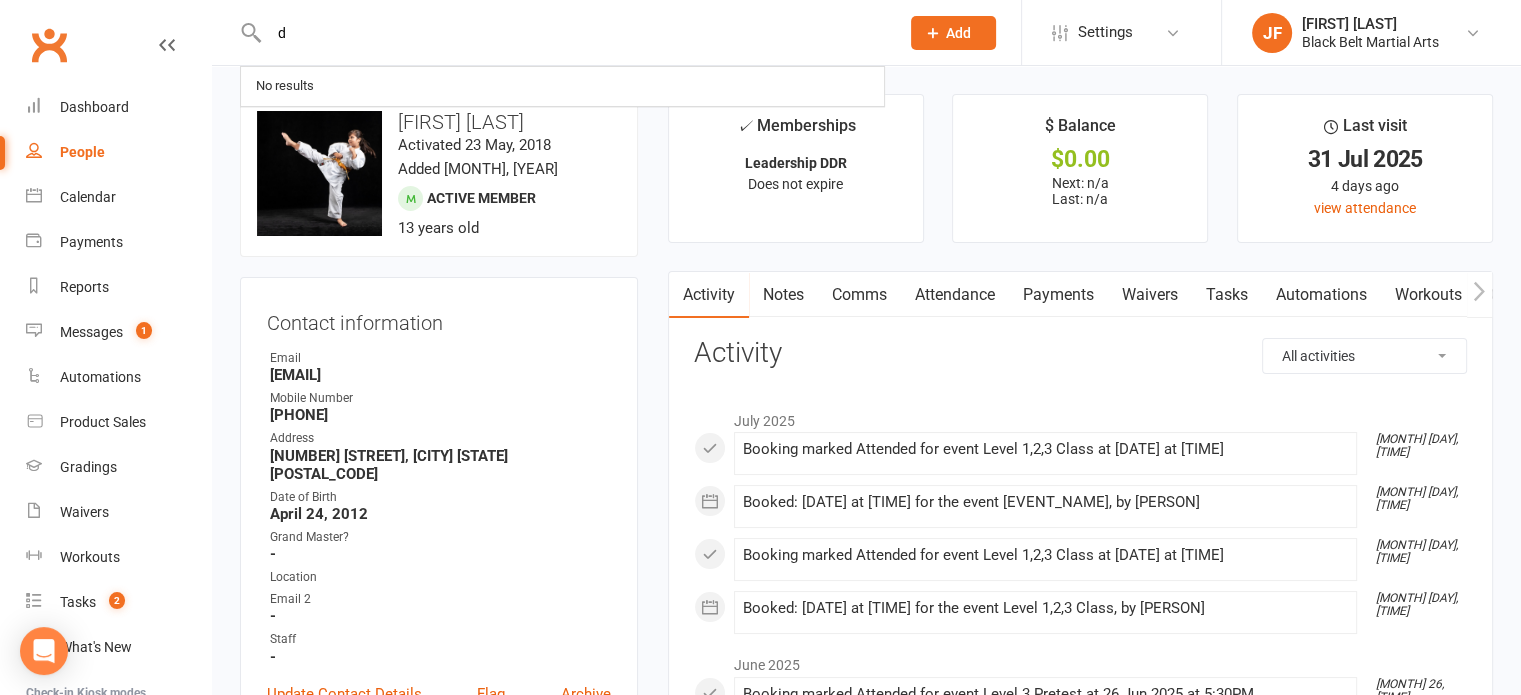 click on "d" at bounding box center [574, 33] 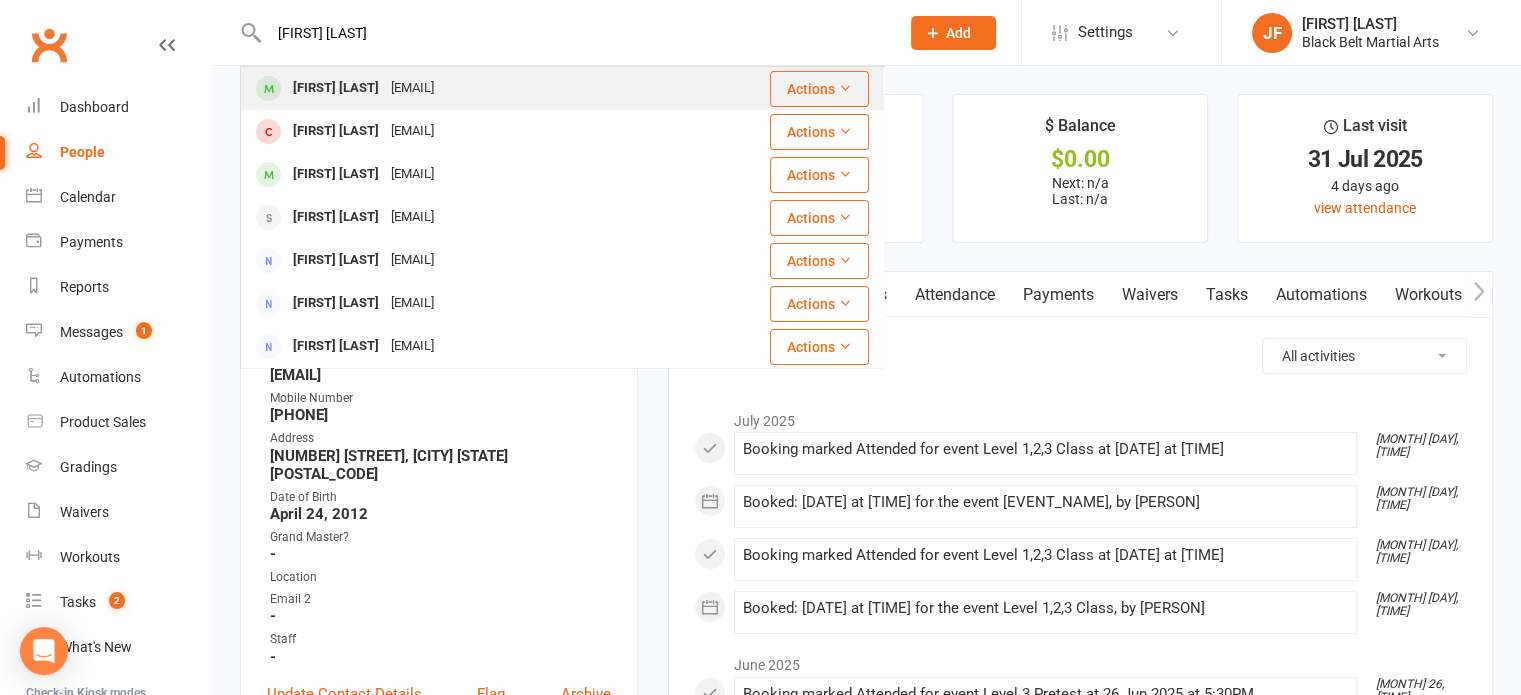 type on "[FIRST] [LAST]" 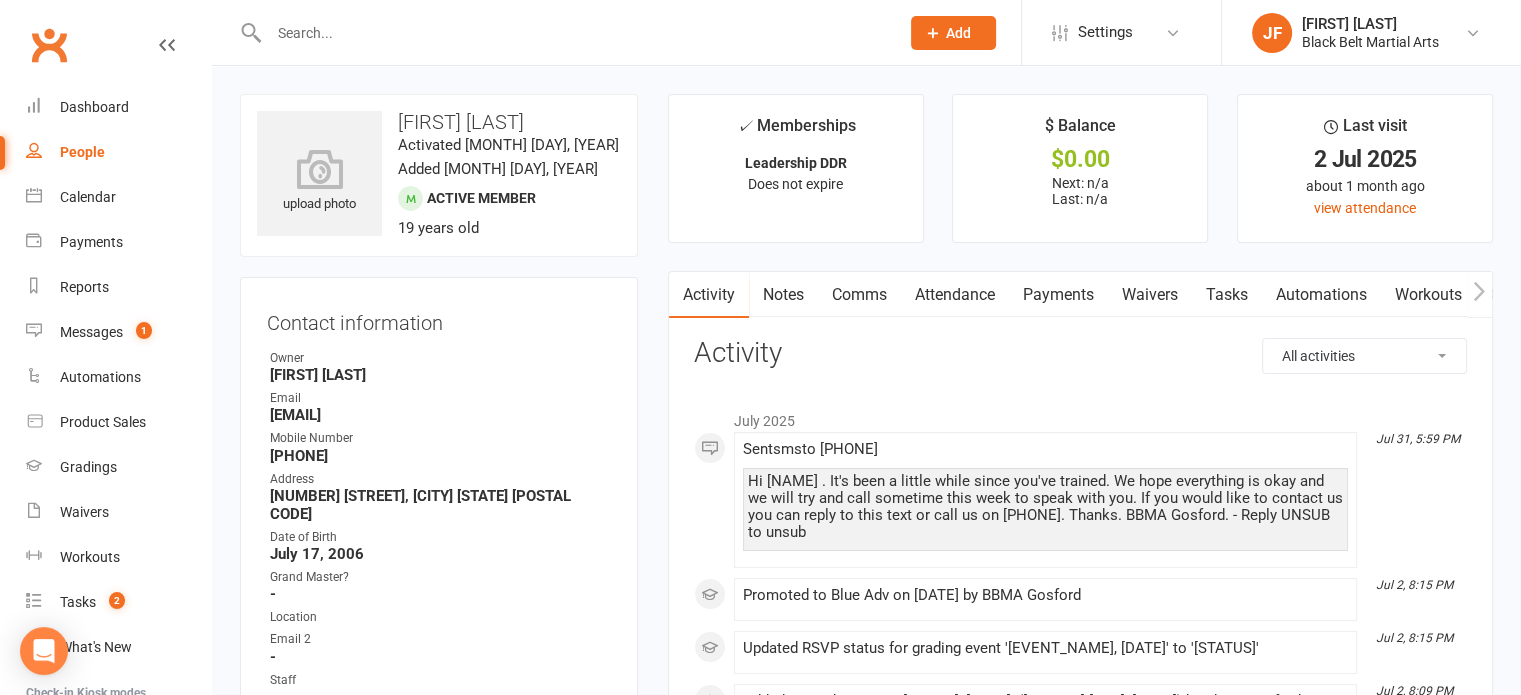 click at bounding box center [574, 33] 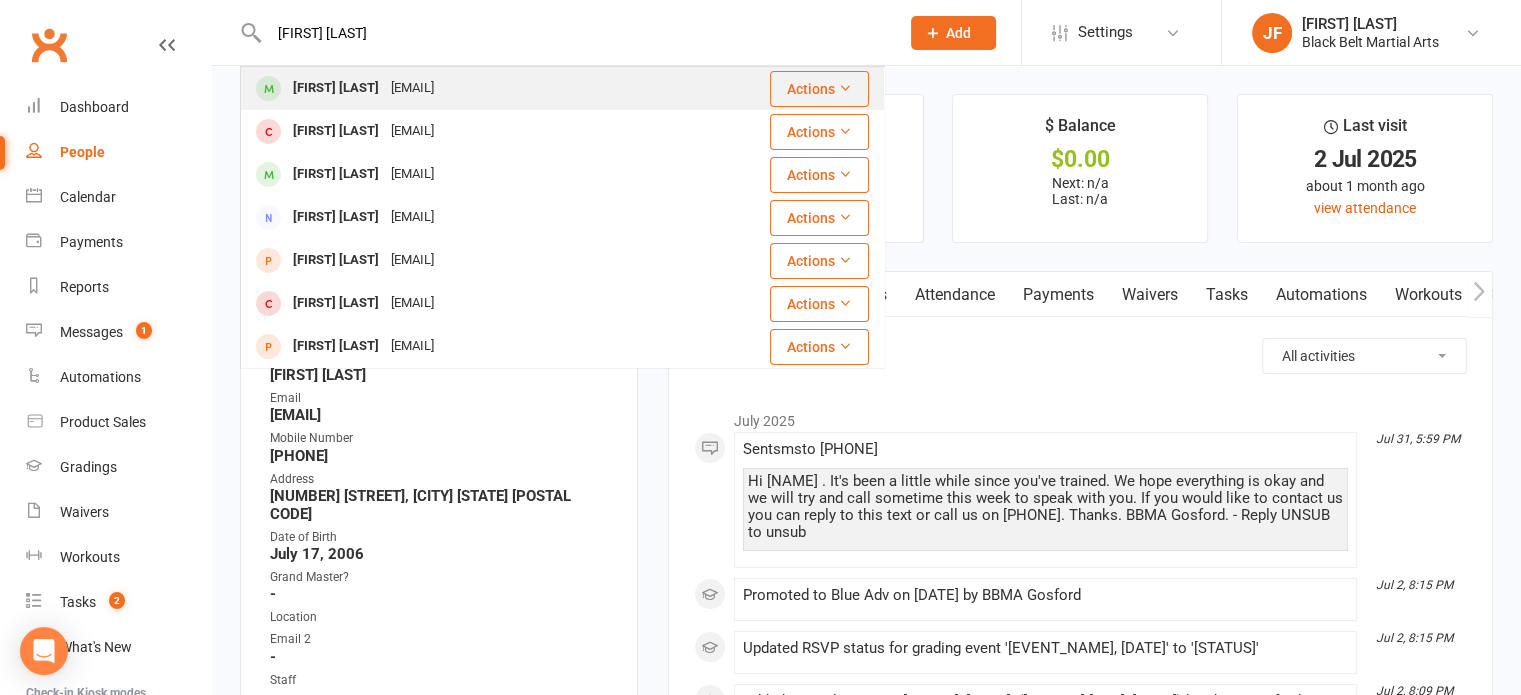 type on "[FIRST] [LAST]" 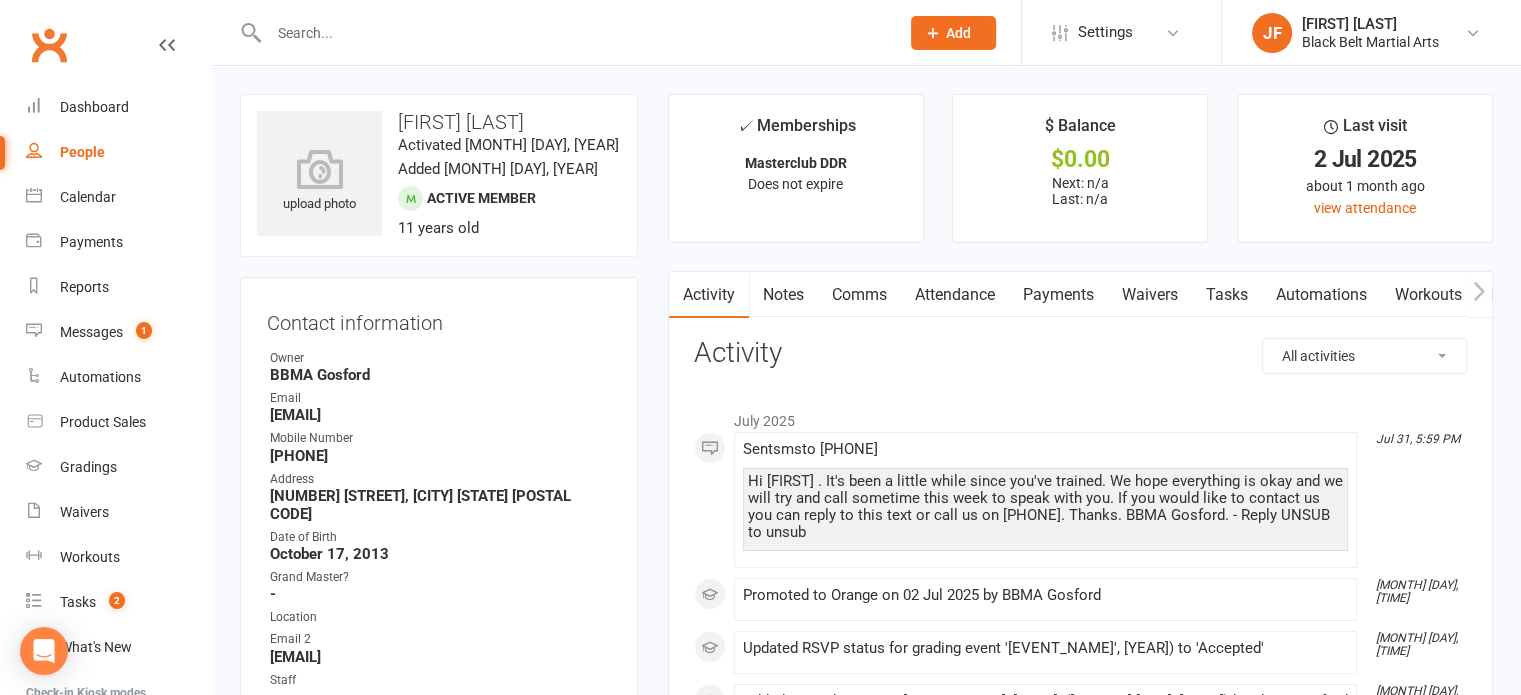 scroll, scrollTop: 0, scrollLeft: 0, axis: both 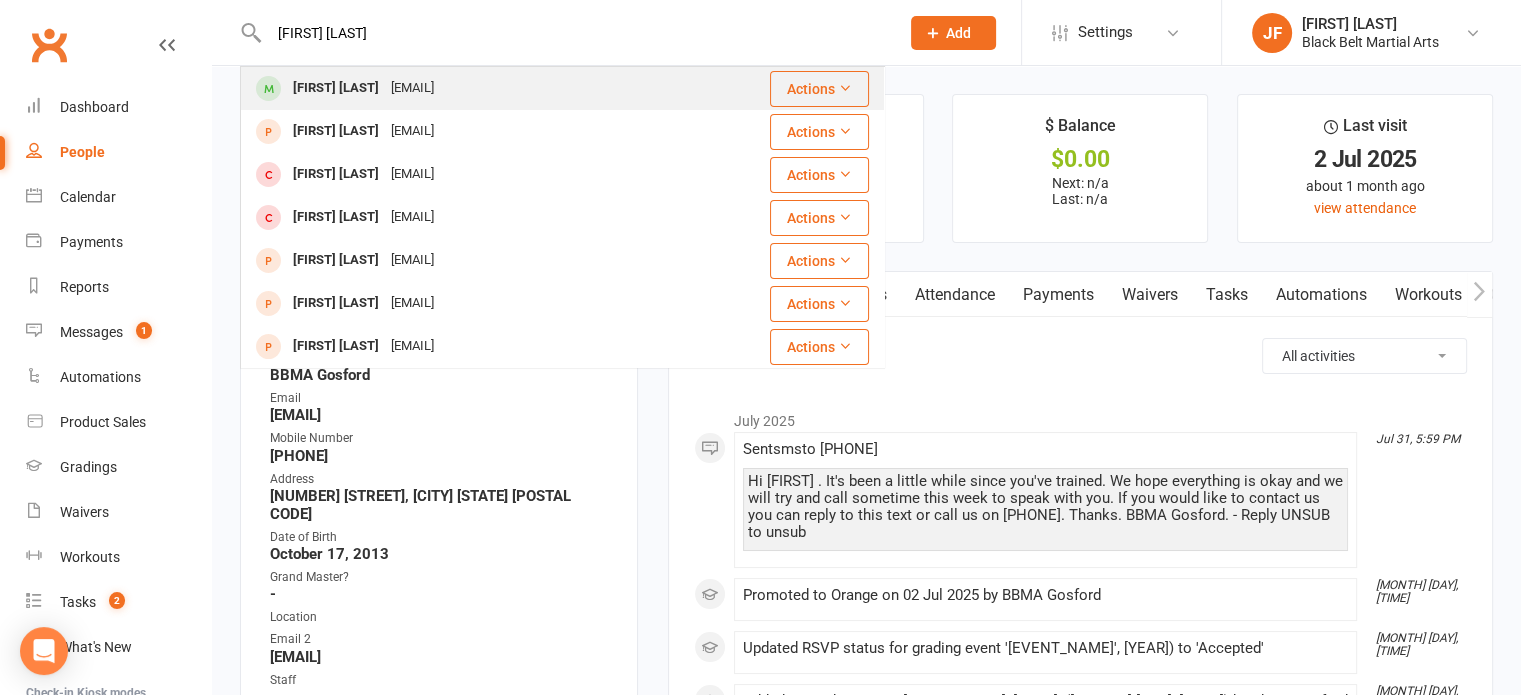 type on "[FIRST] [LAST]" 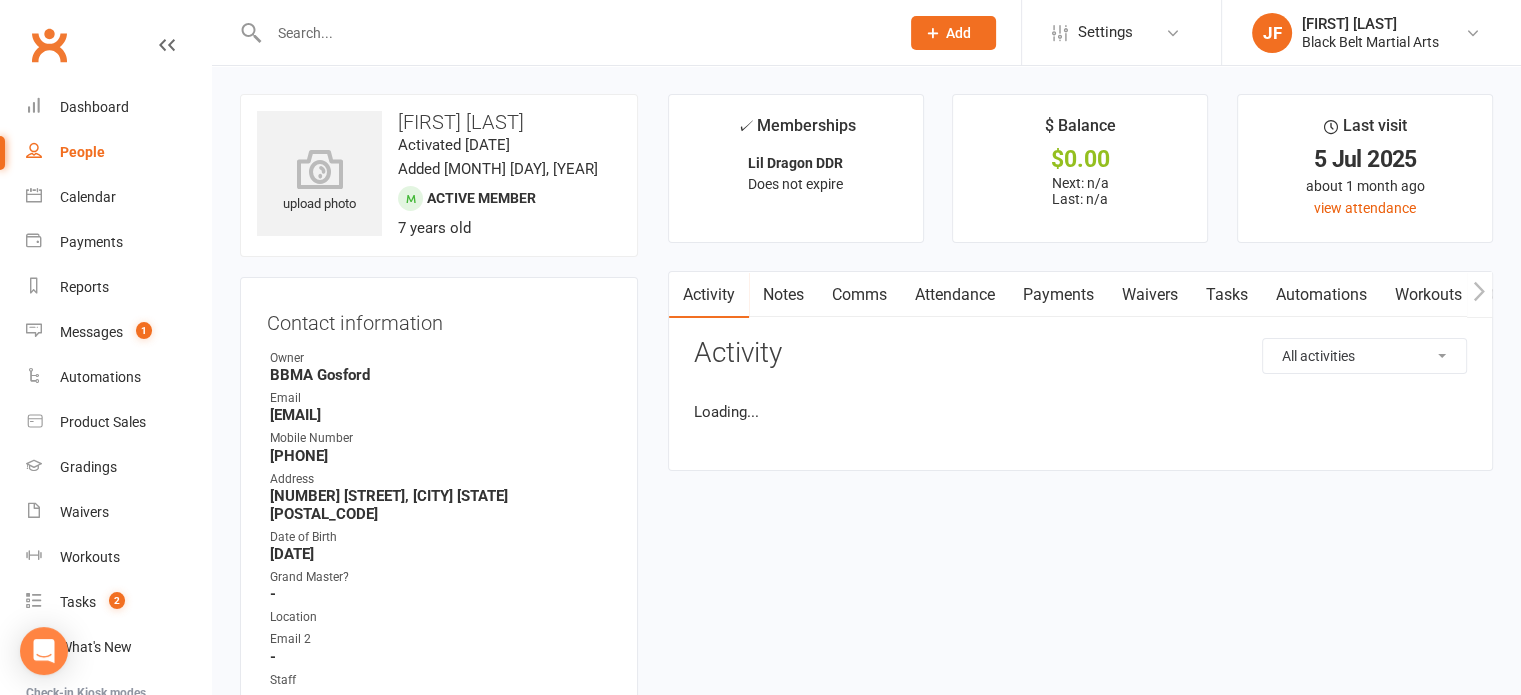scroll, scrollTop: 0, scrollLeft: 0, axis: both 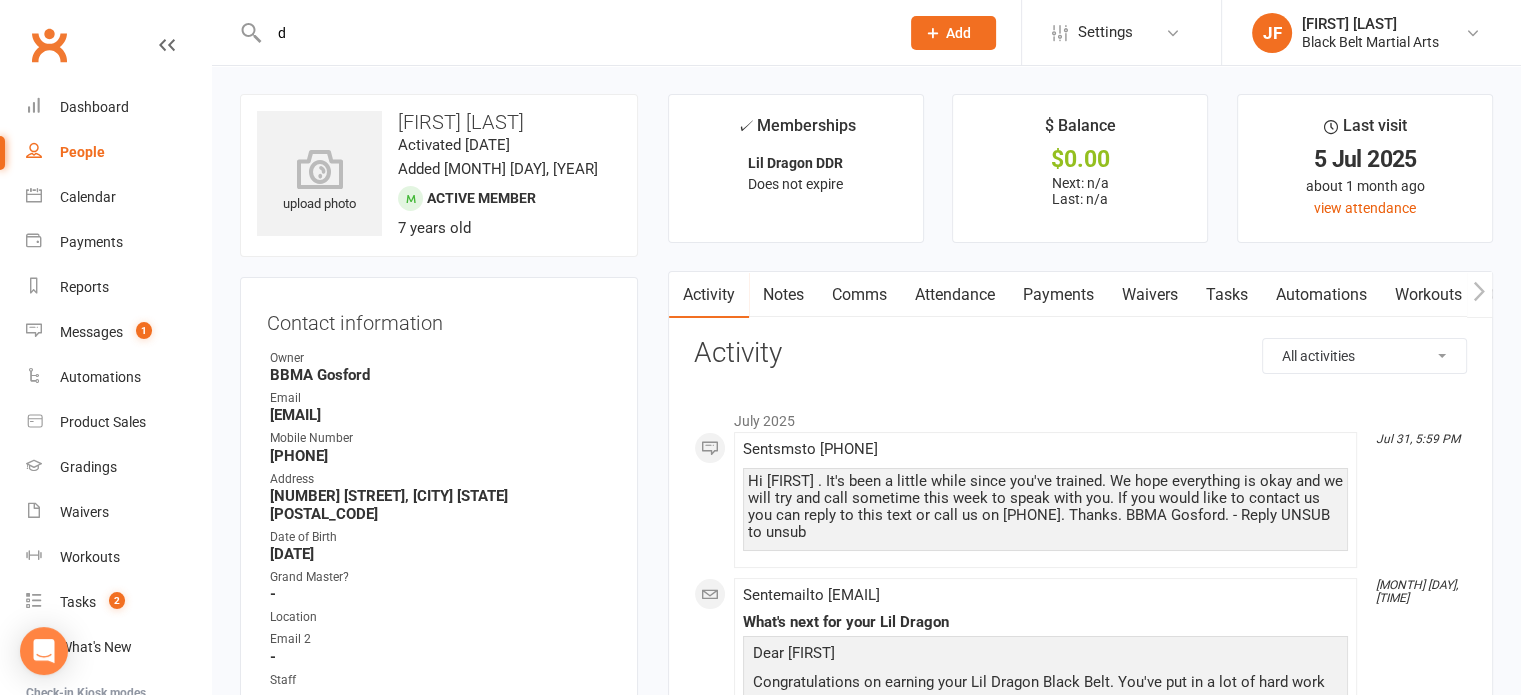 click on "d" at bounding box center (574, 33) 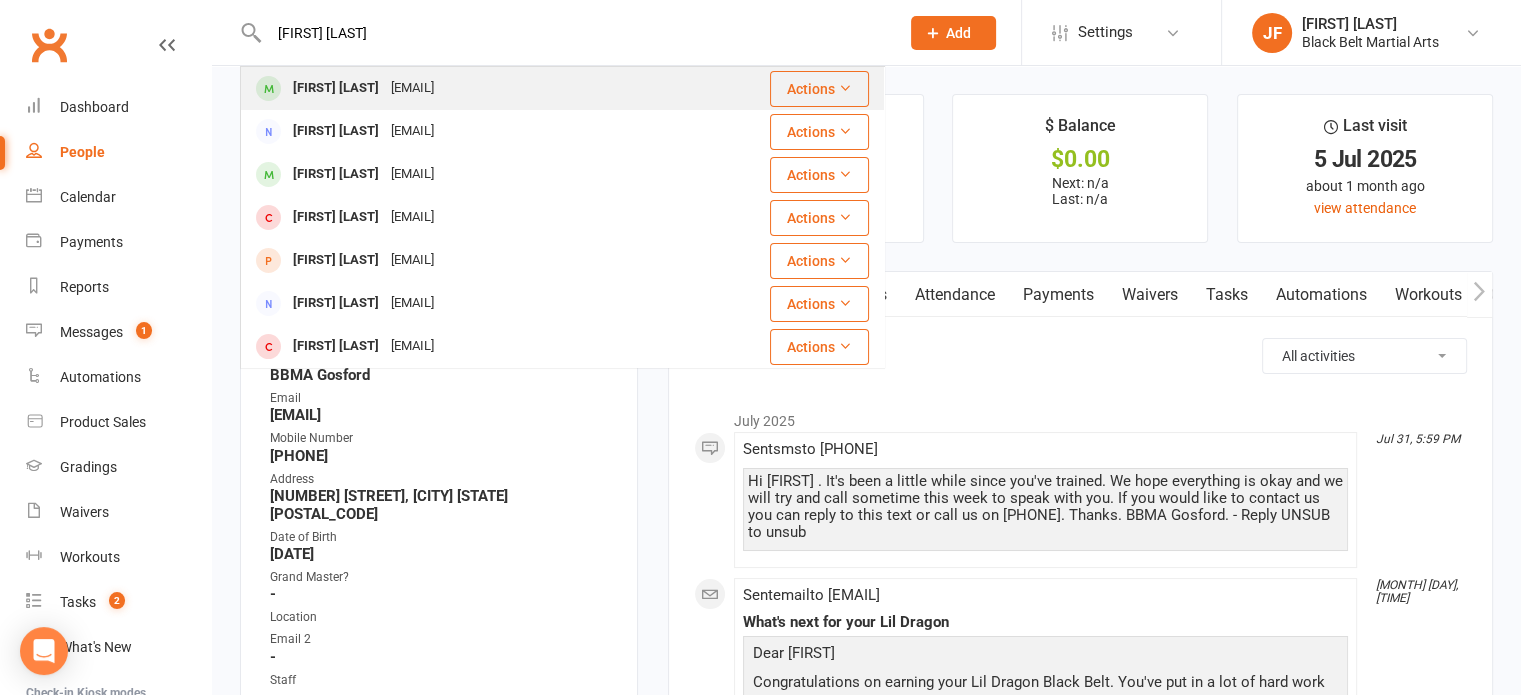 type on "[FIRST] [LAST]" 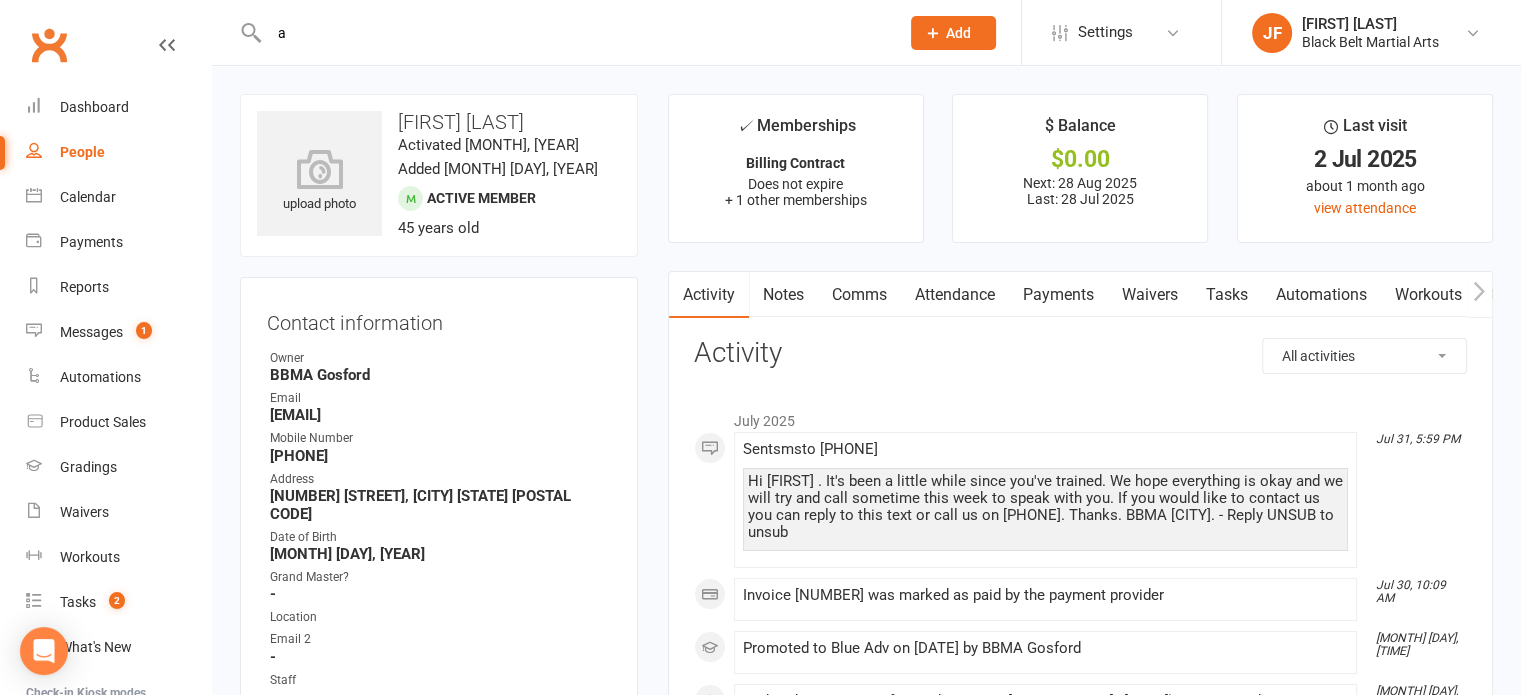 click on "a" at bounding box center [574, 33] 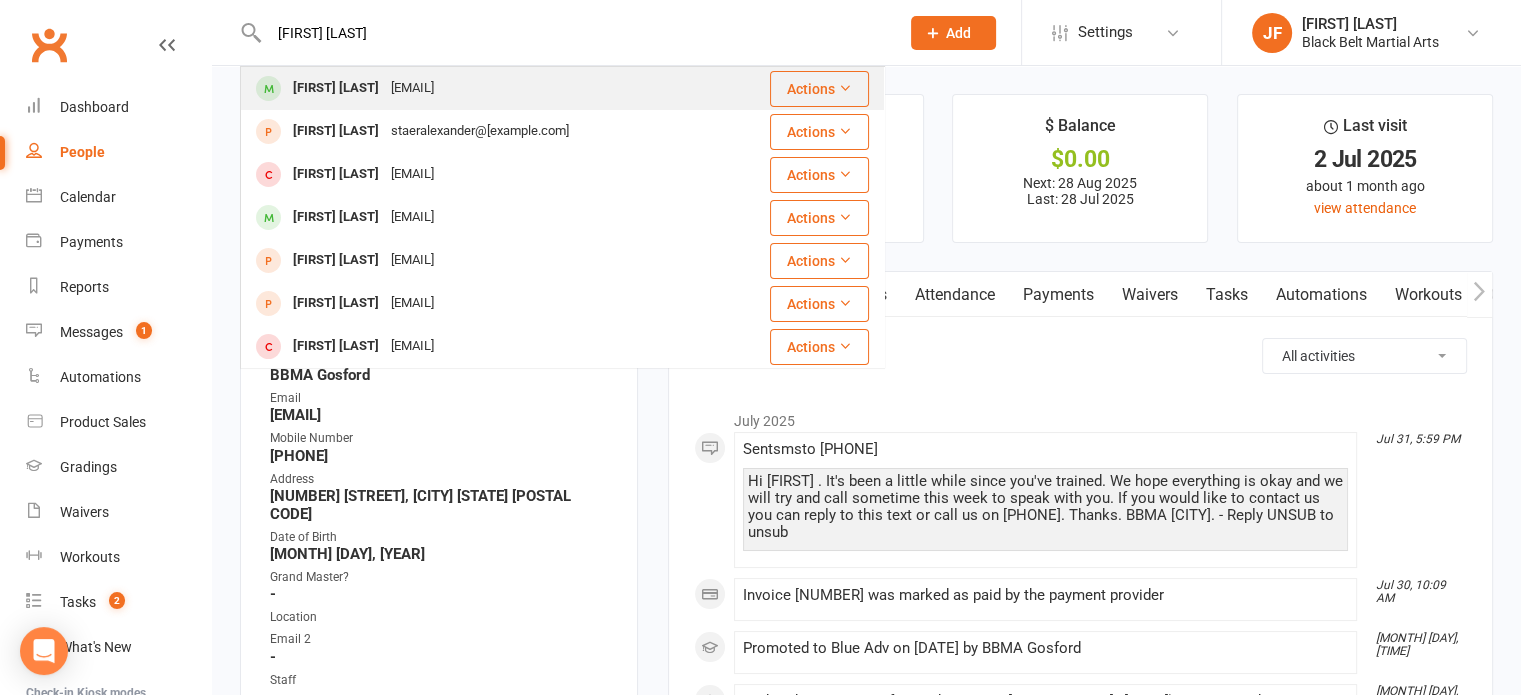 type on "[FIRST] [LAST]" 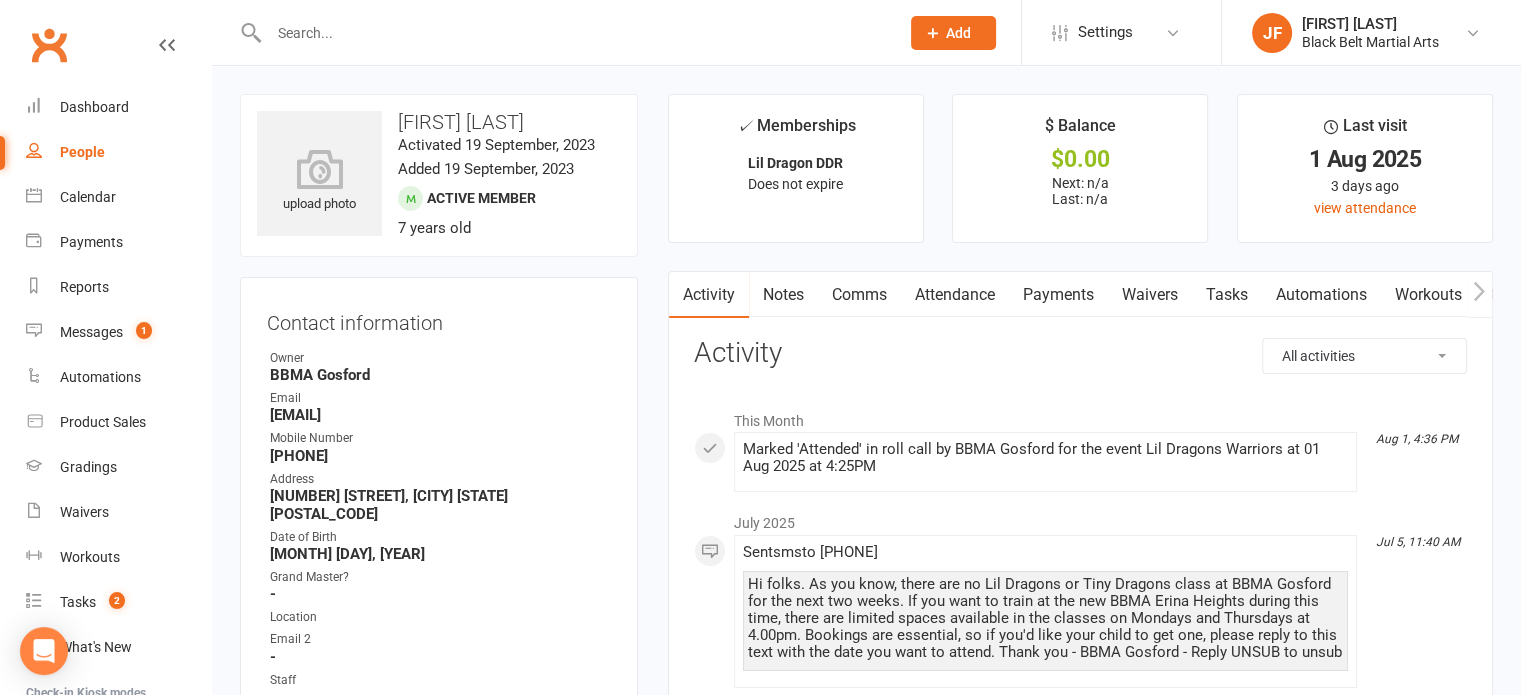 click at bounding box center (574, 33) 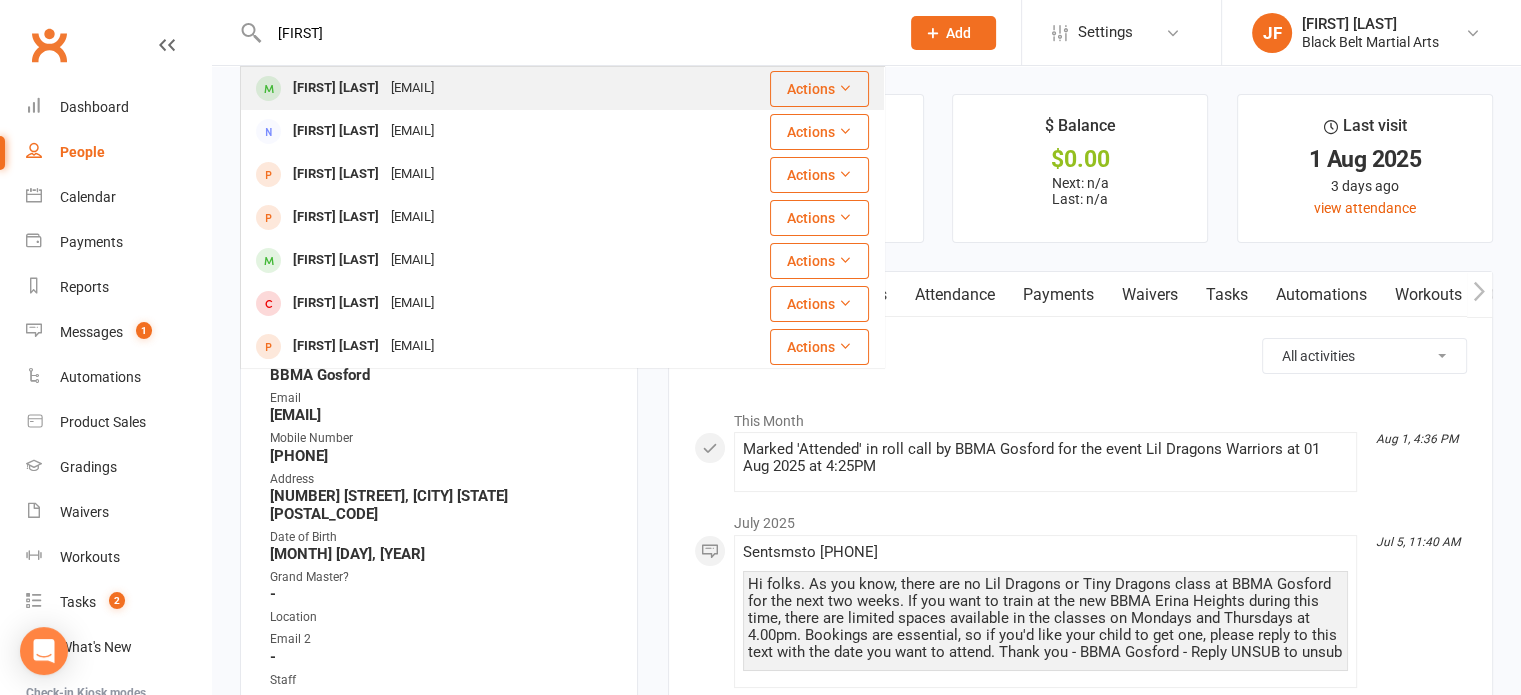 type on "[FIRST]" 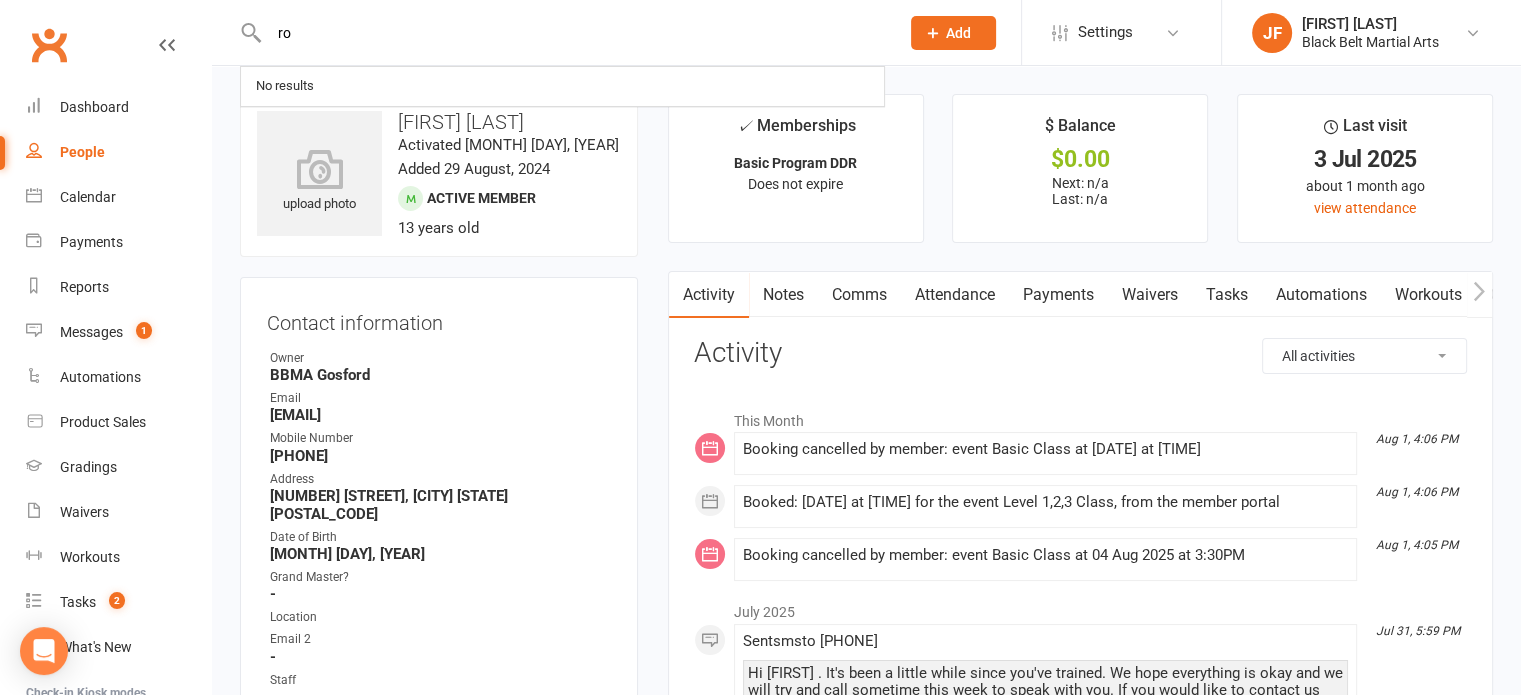 click on "ro" at bounding box center [574, 33] 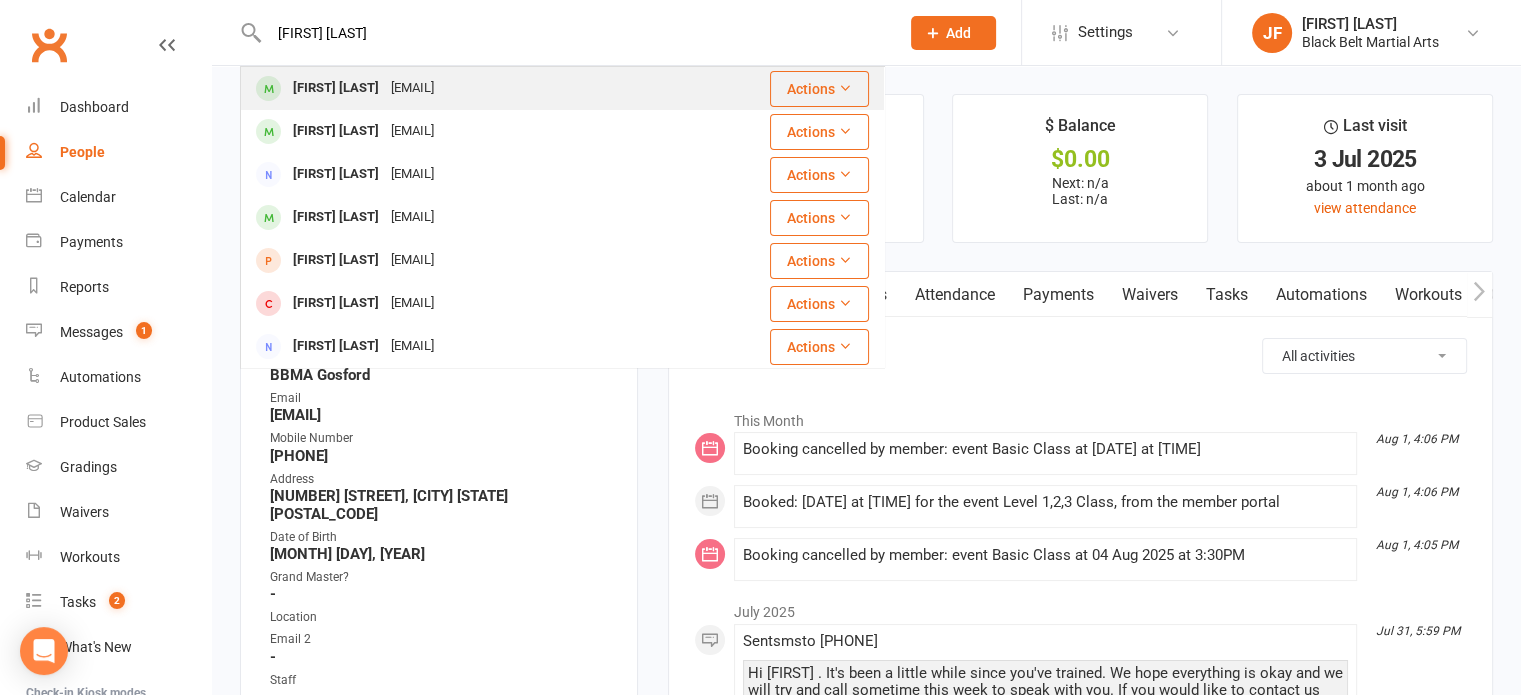 type on "[FIRST] [LAST]" 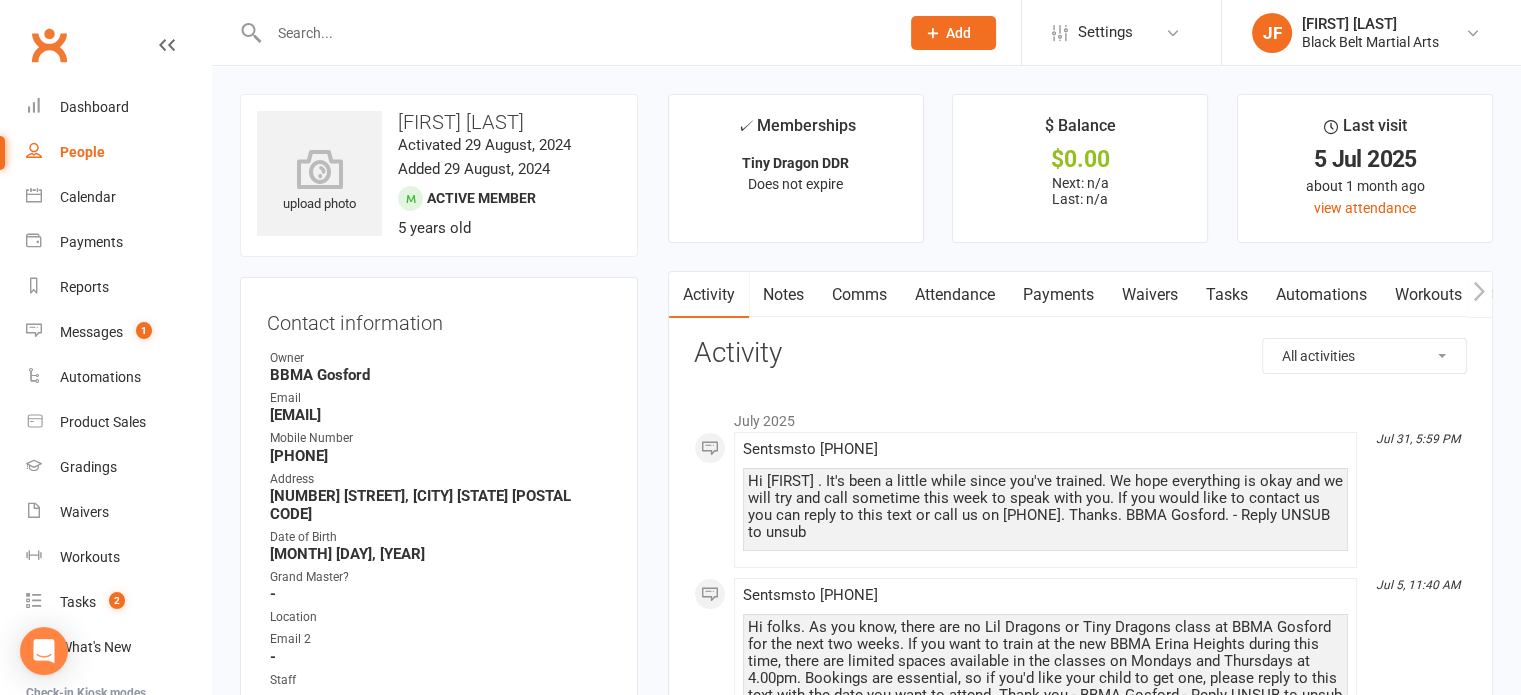 click at bounding box center (574, 33) 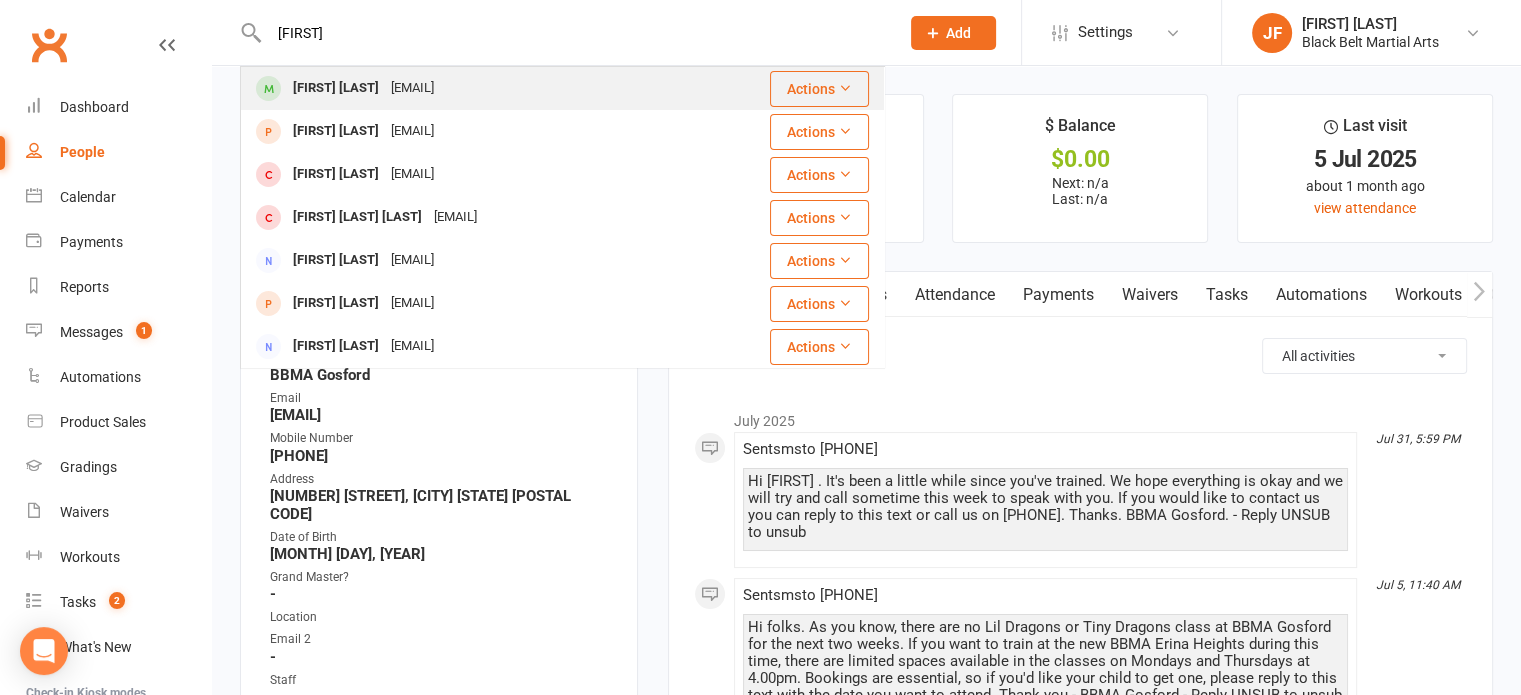 type on "[FIRST]" 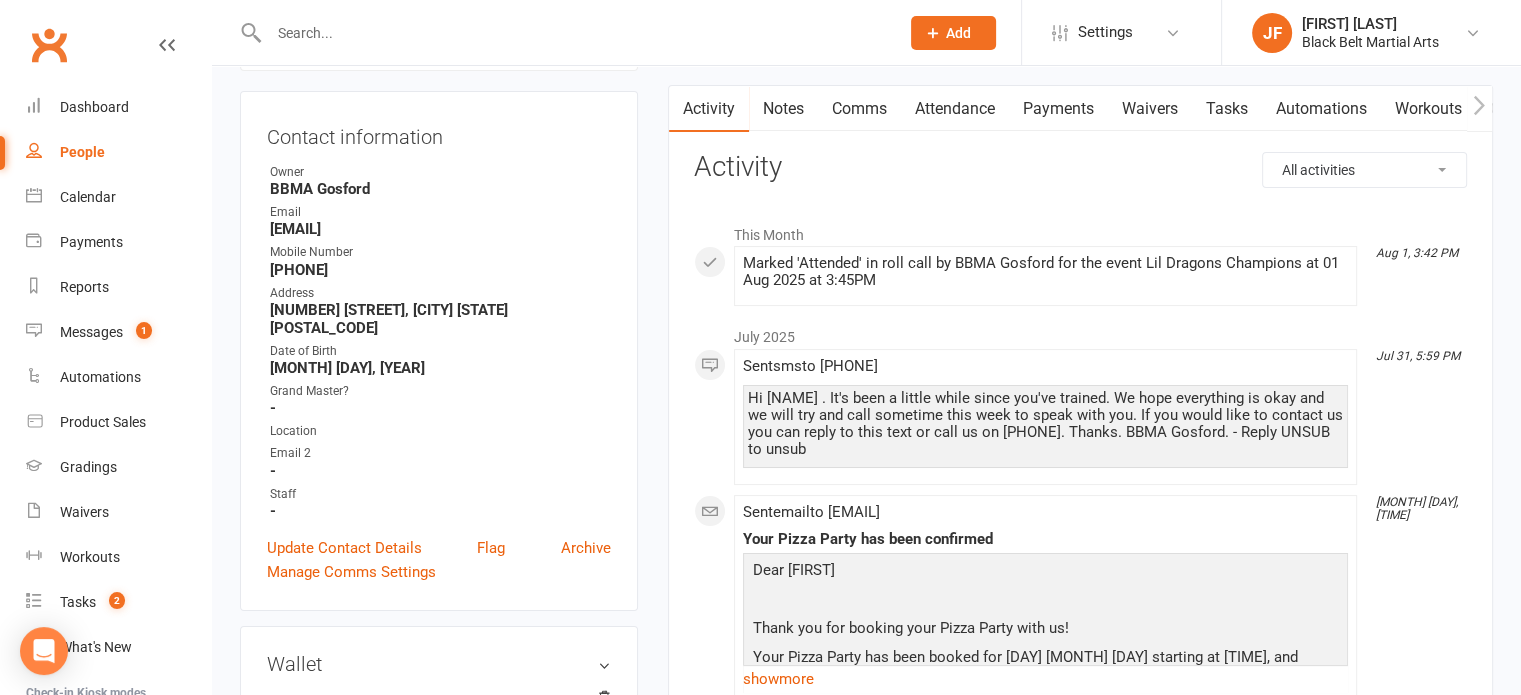 scroll, scrollTop: 190, scrollLeft: 0, axis: vertical 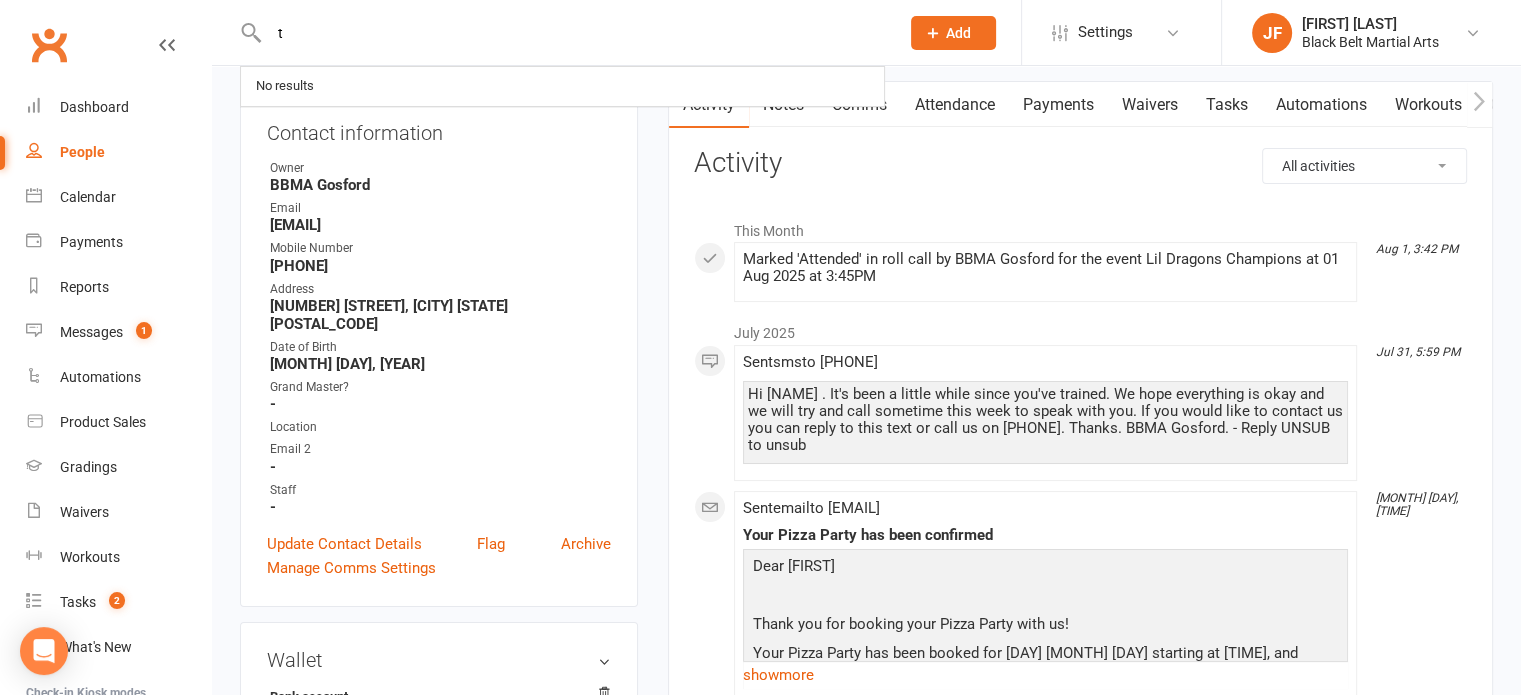 click on "t" at bounding box center [574, 33] 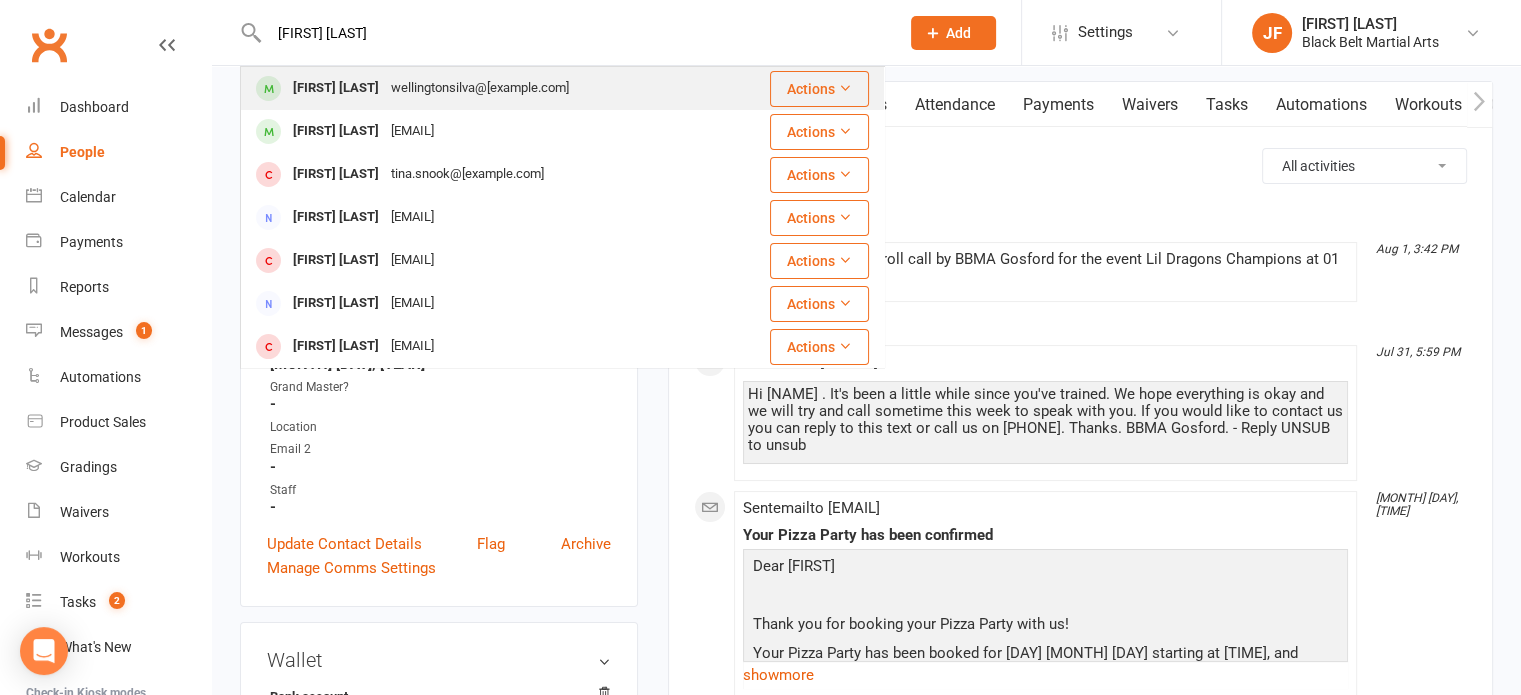 type on "[FIRST] [LAST]" 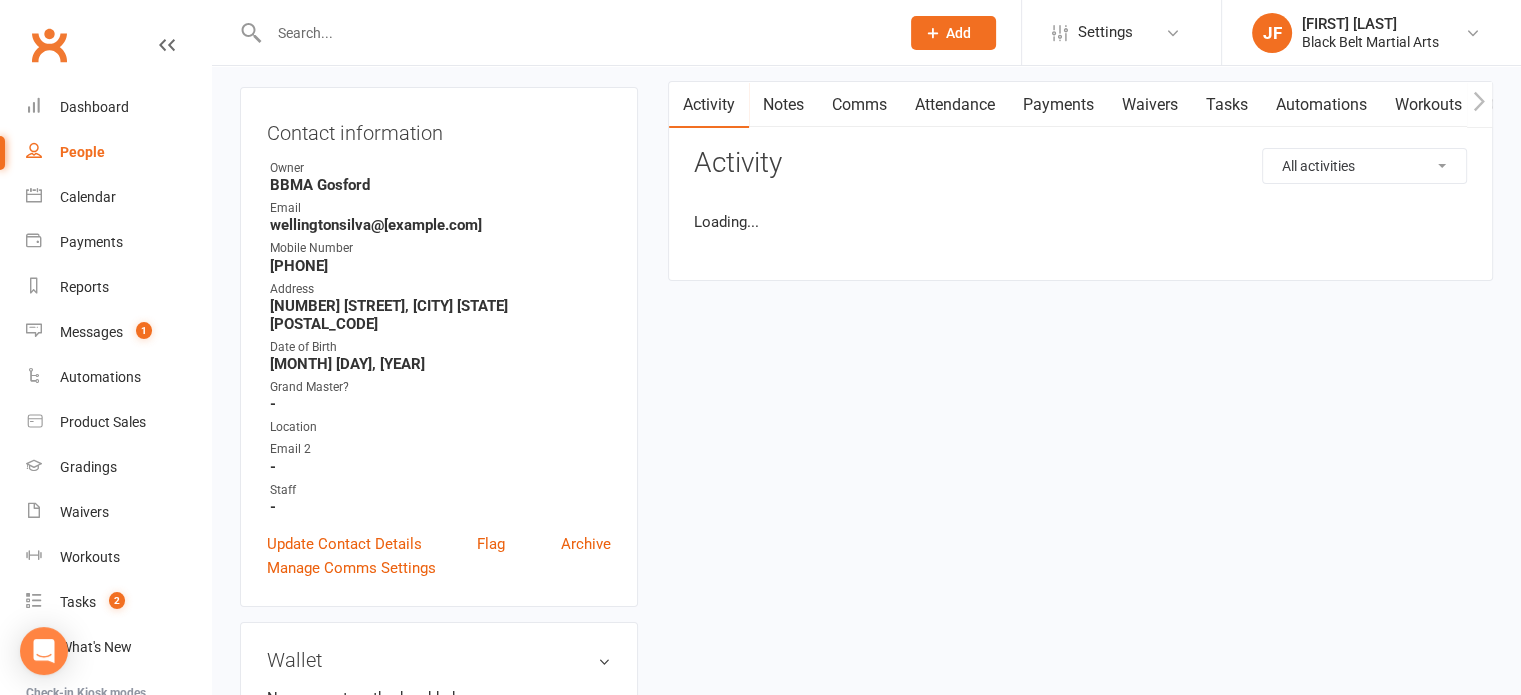 scroll, scrollTop: 0, scrollLeft: 0, axis: both 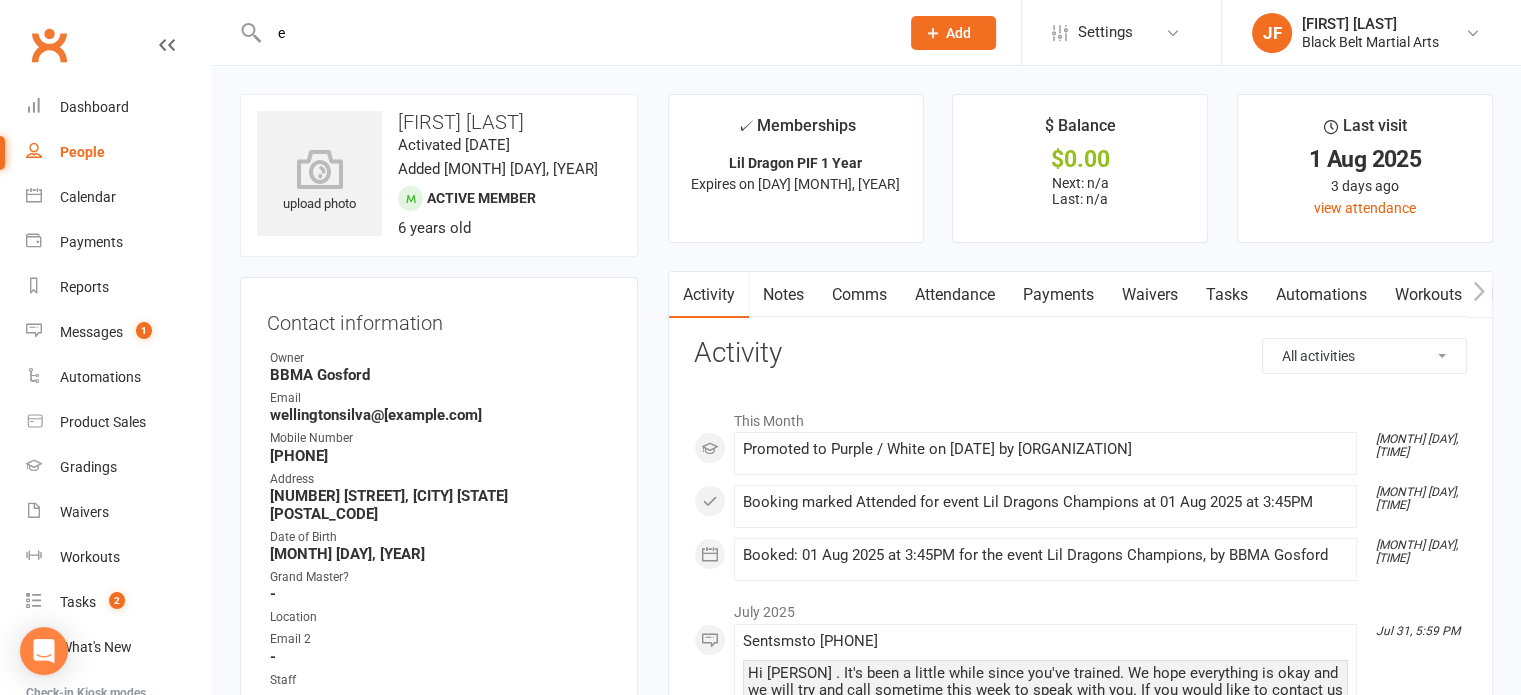 click on "e" at bounding box center [574, 33] 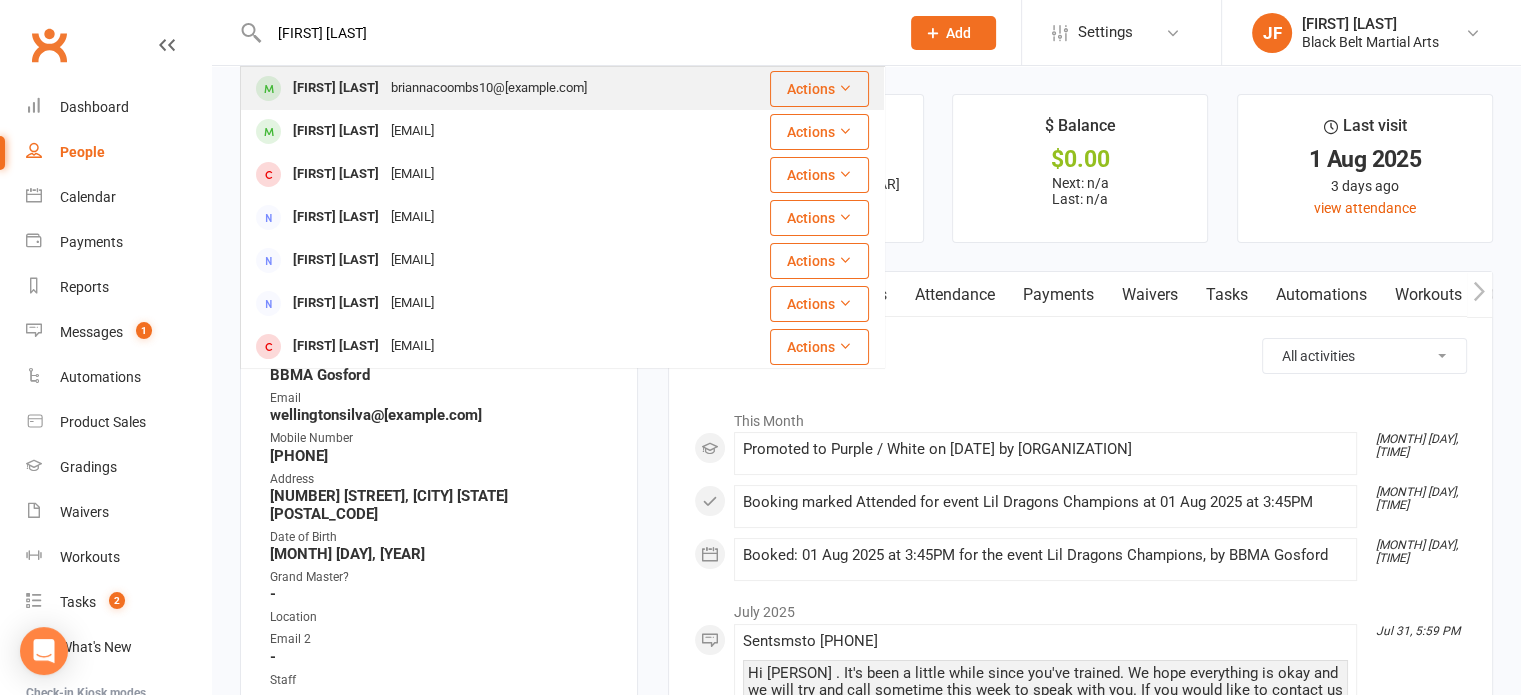 type on "[FIRST] [LAST]" 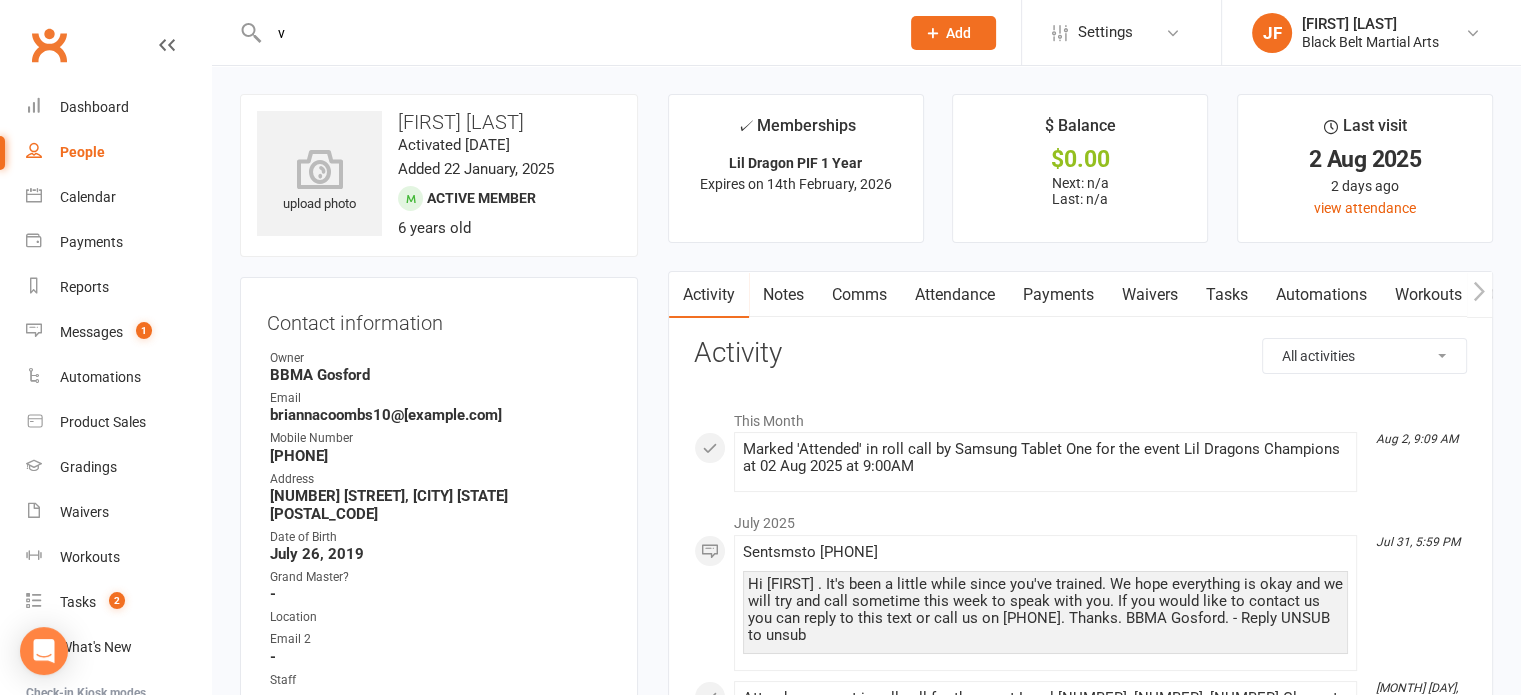 click on "v" at bounding box center (574, 33) 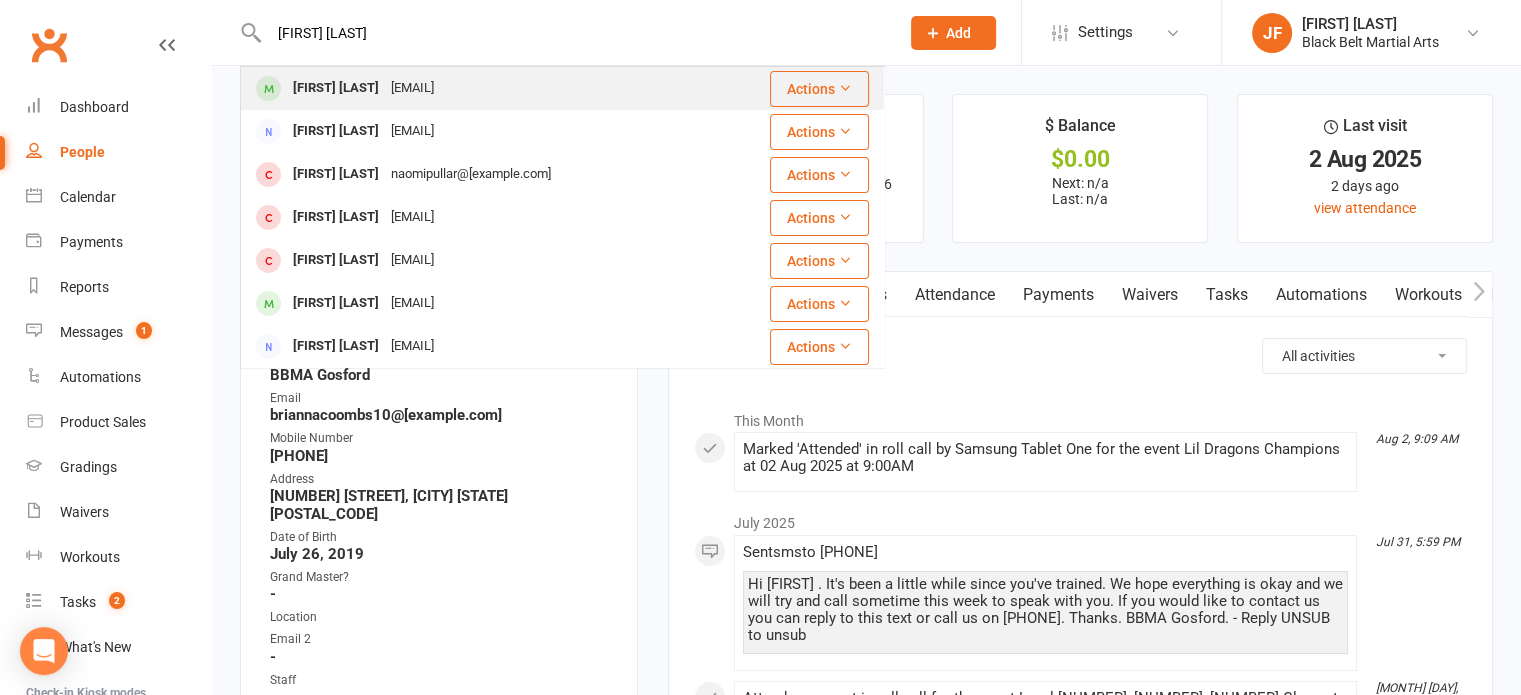 type on "[FIRST] [LAST]" 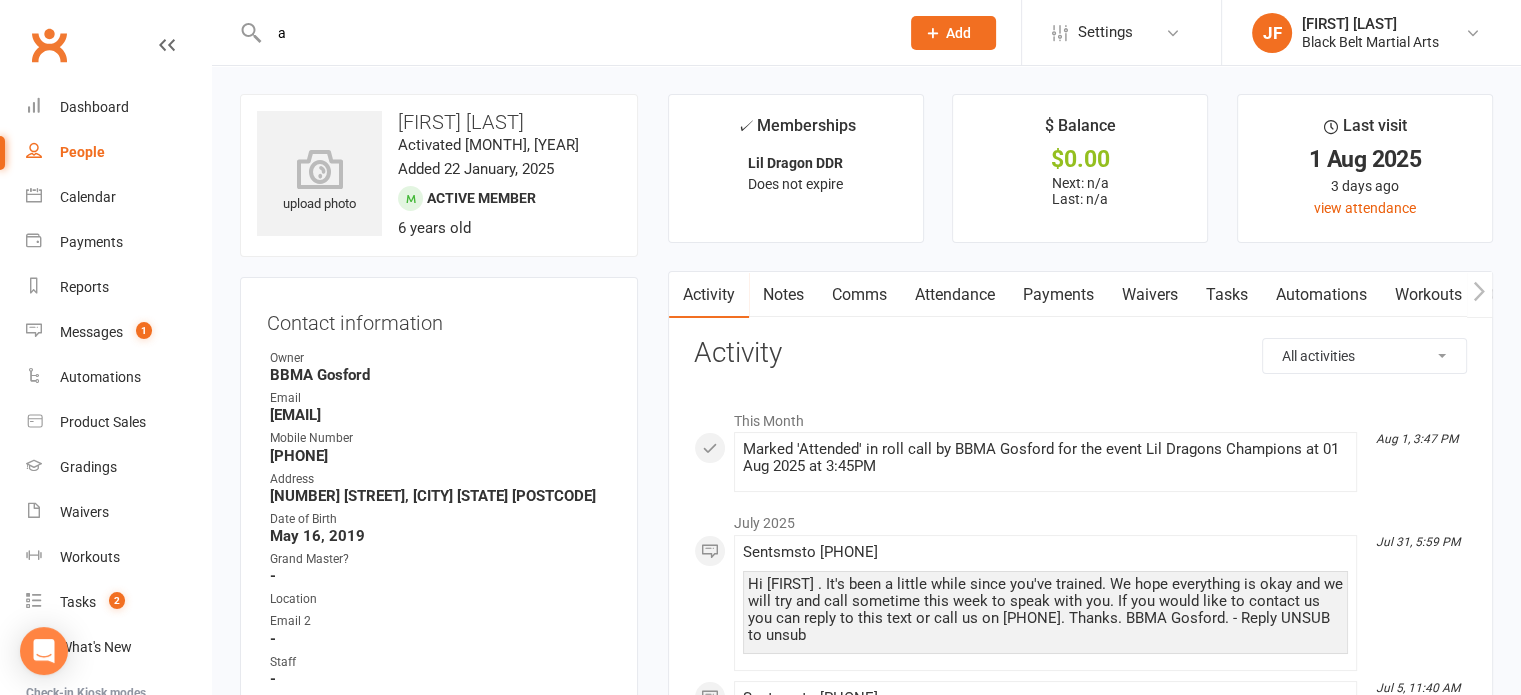 click on "a" at bounding box center (574, 33) 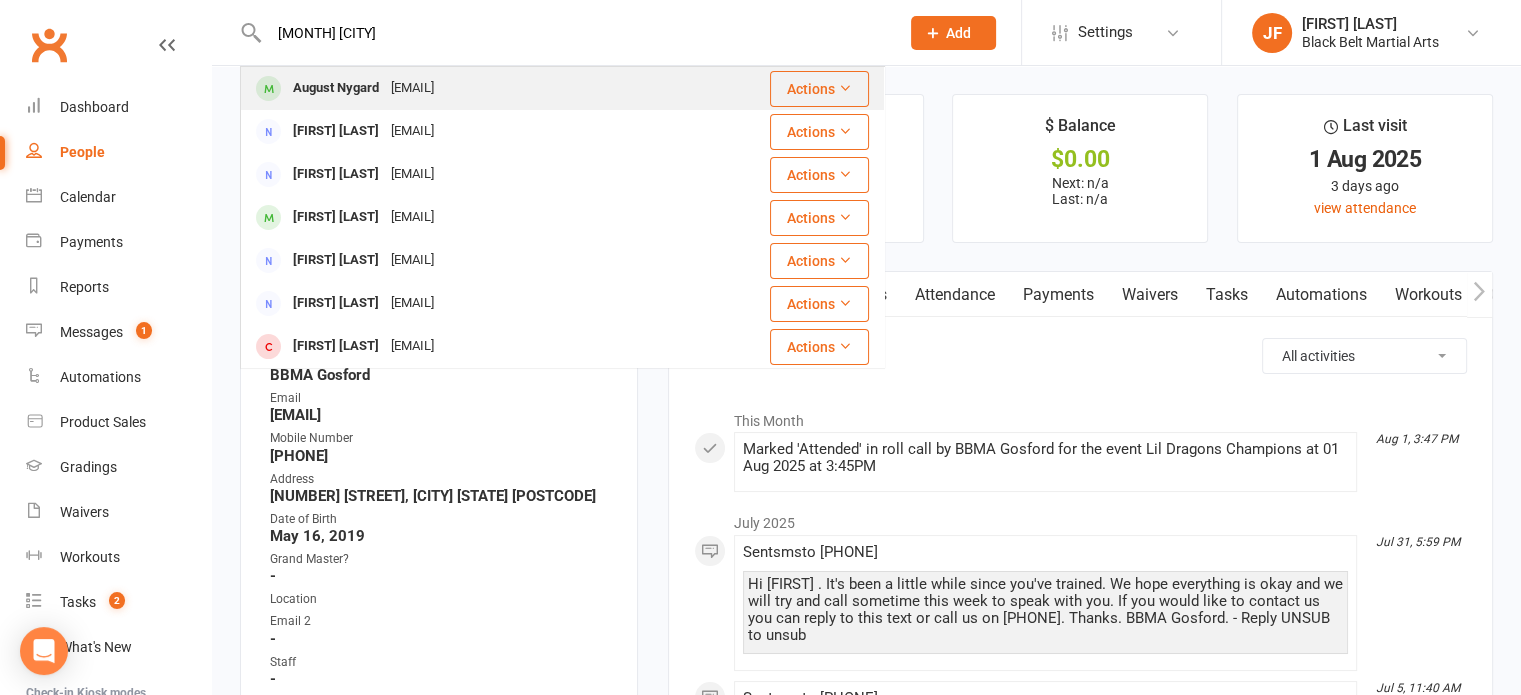 type on "[MONTH] [CITY]" 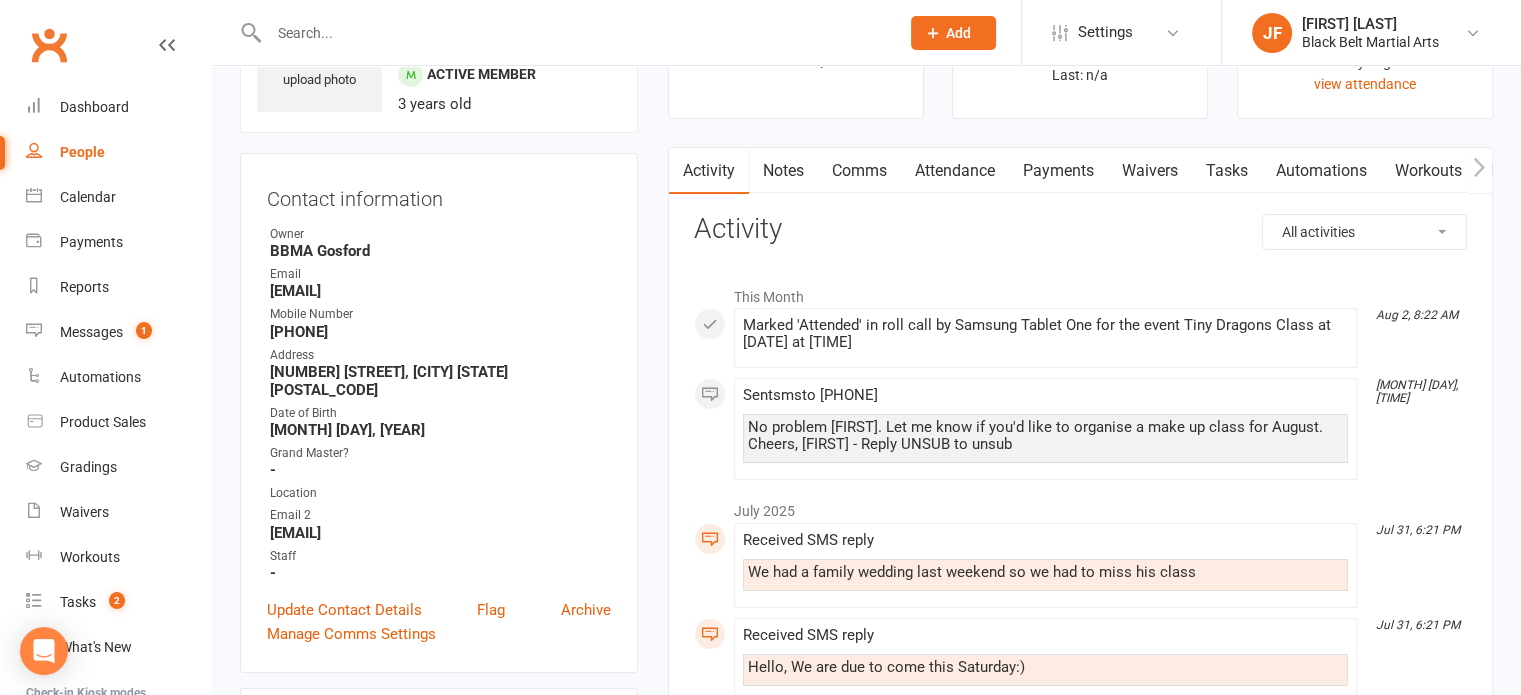 scroll, scrollTop: 0, scrollLeft: 0, axis: both 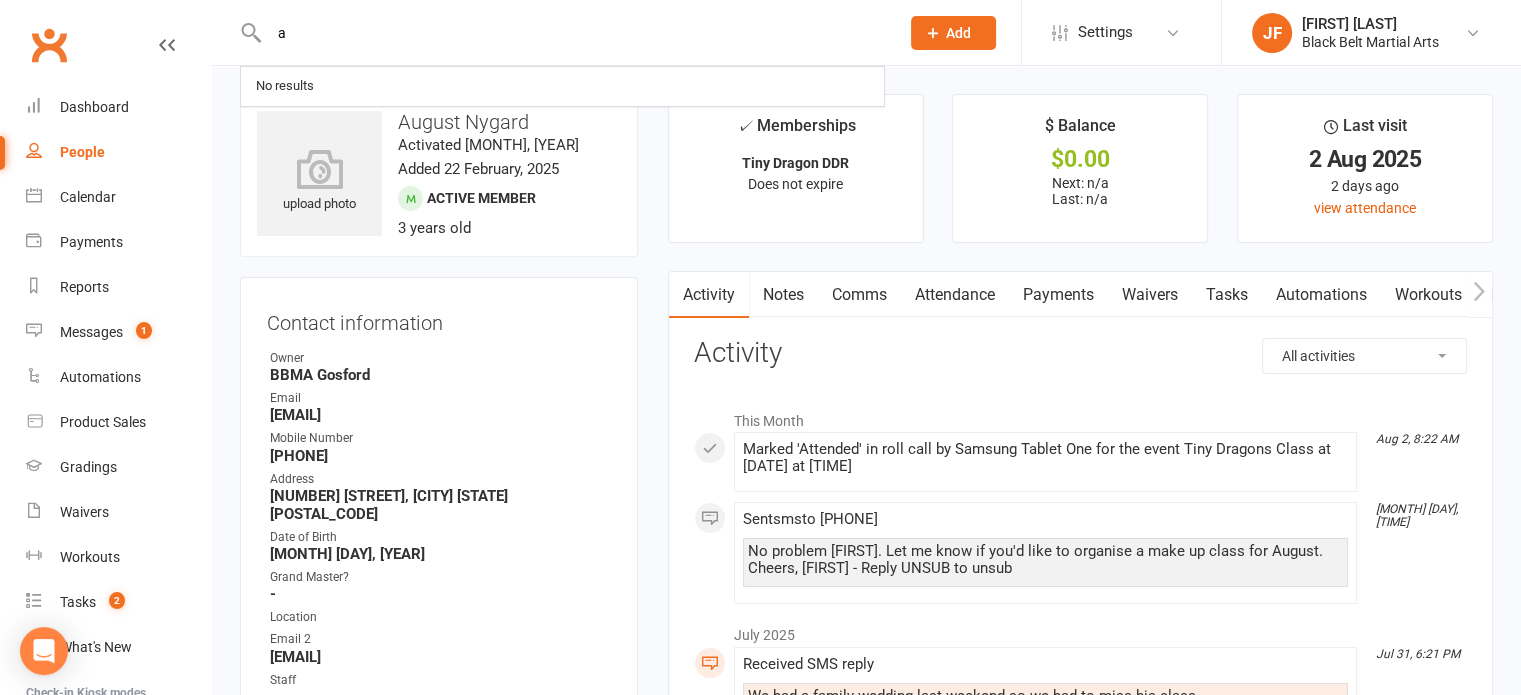 click on "a" at bounding box center (574, 33) 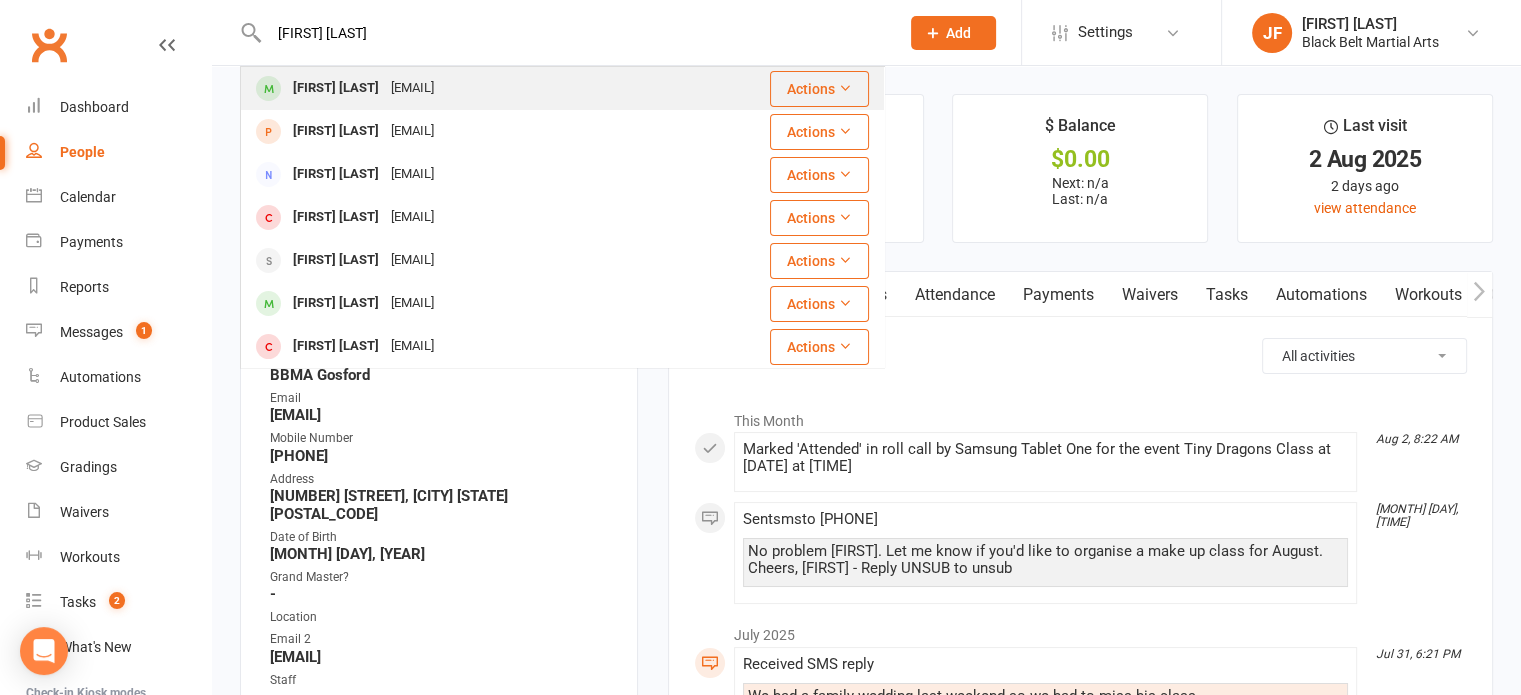 type on "[FIRST] [LAST]" 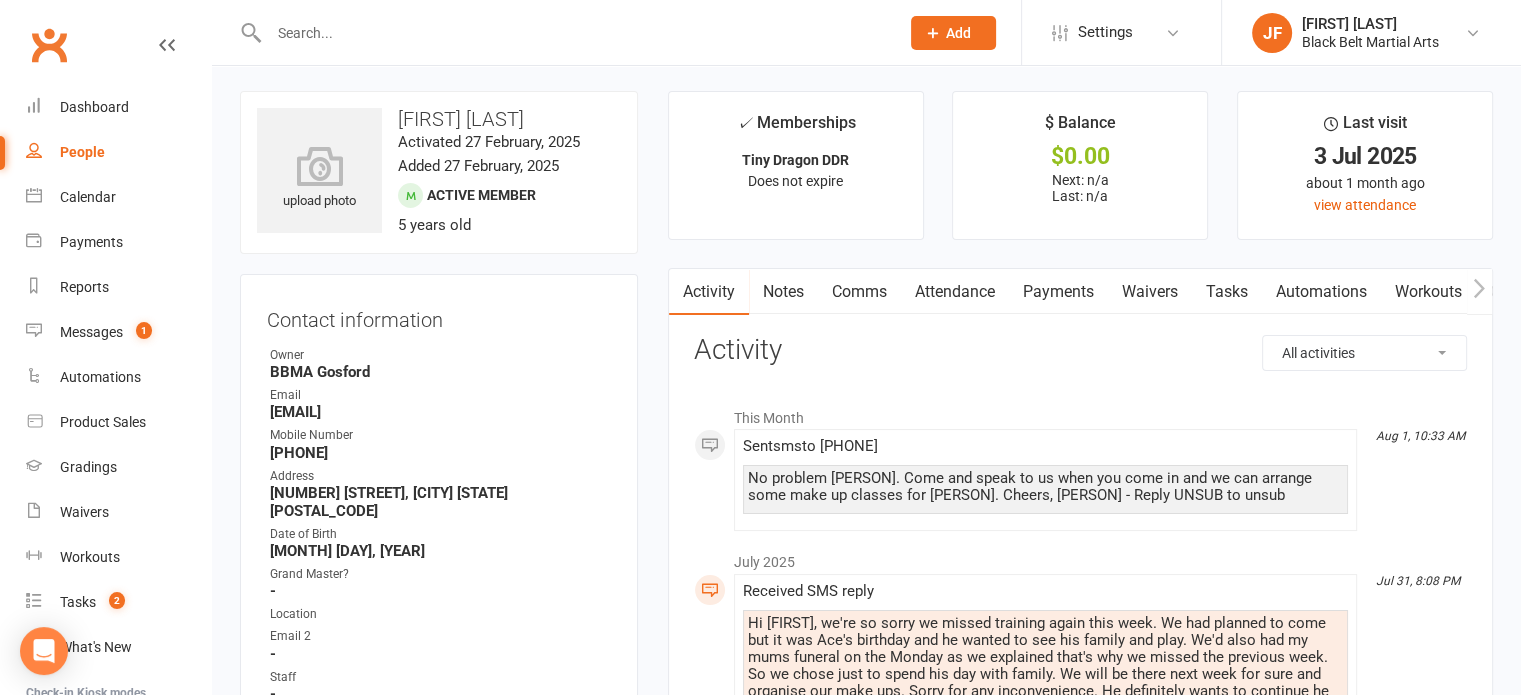 scroll, scrollTop: 0, scrollLeft: 0, axis: both 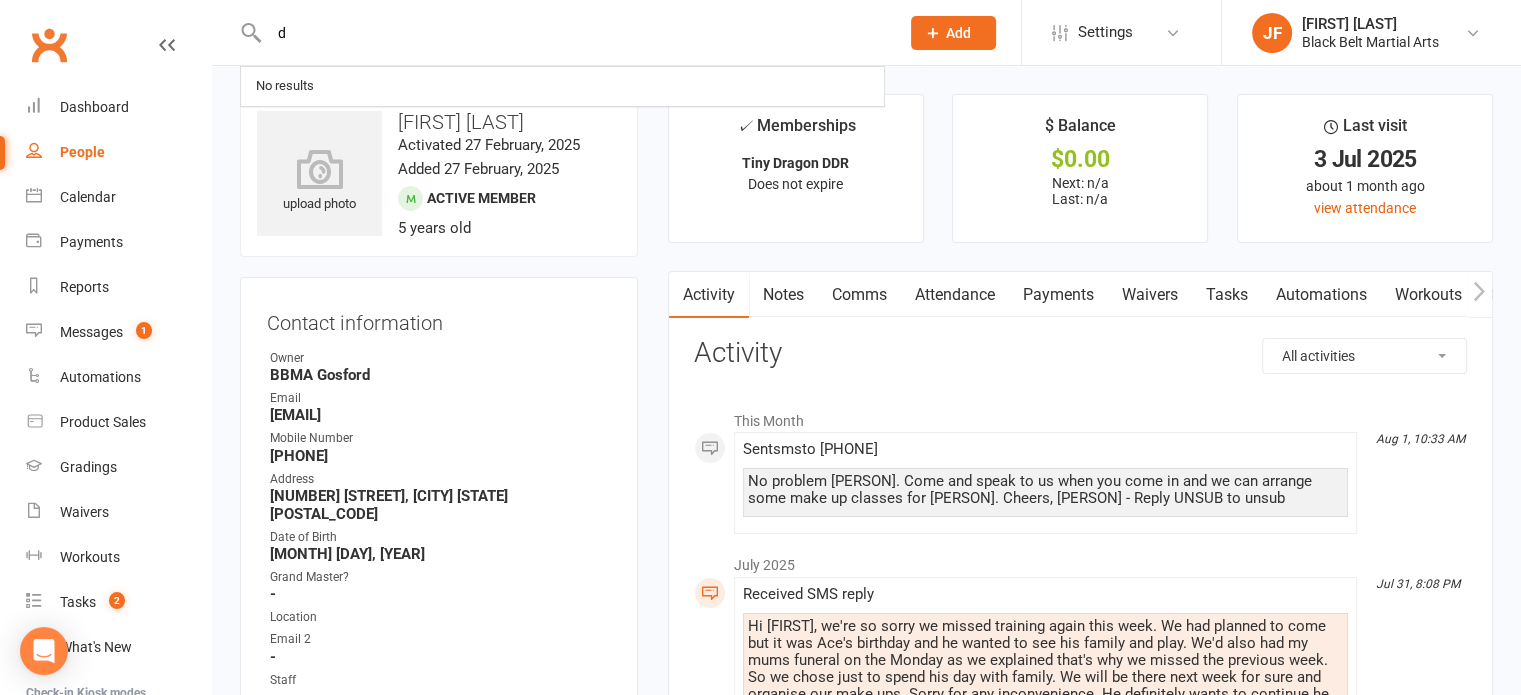 click on "d" at bounding box center [574, 33] 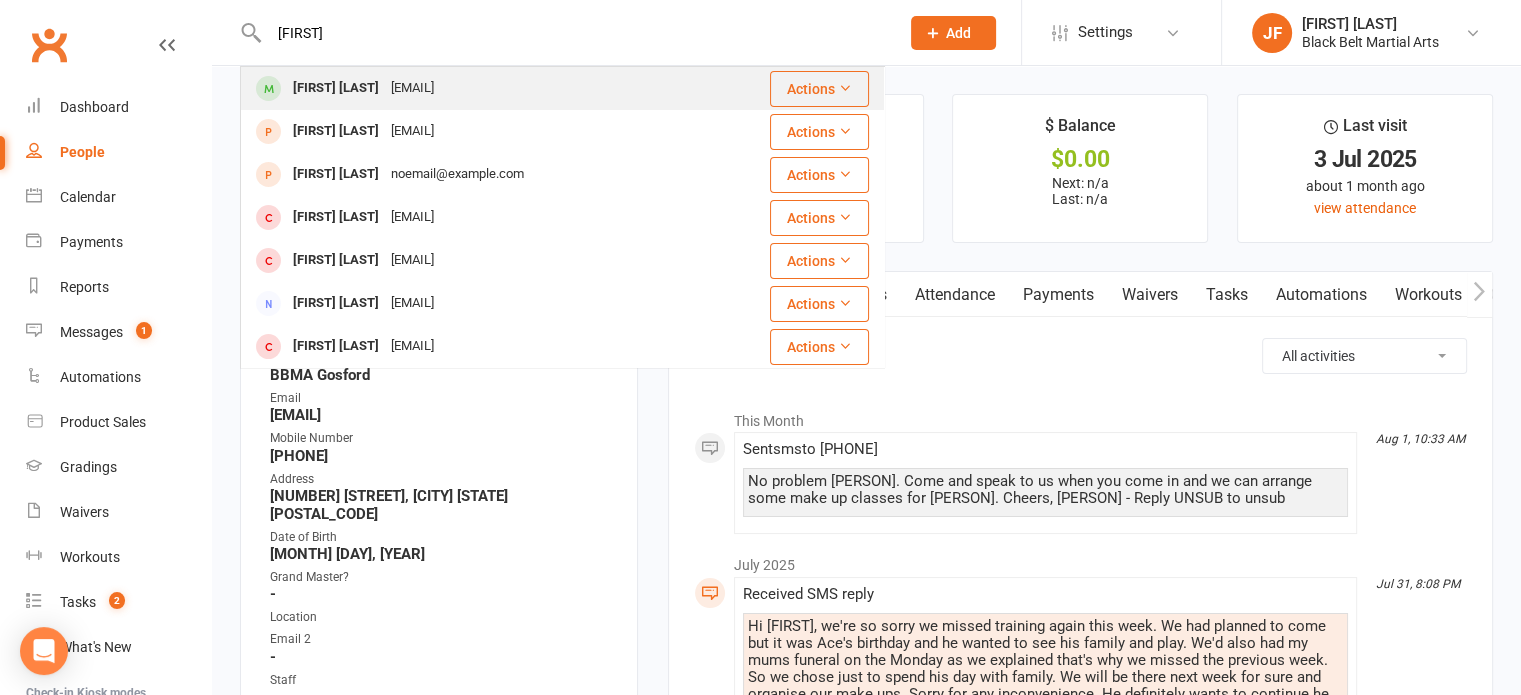 type on "[FIRST]" 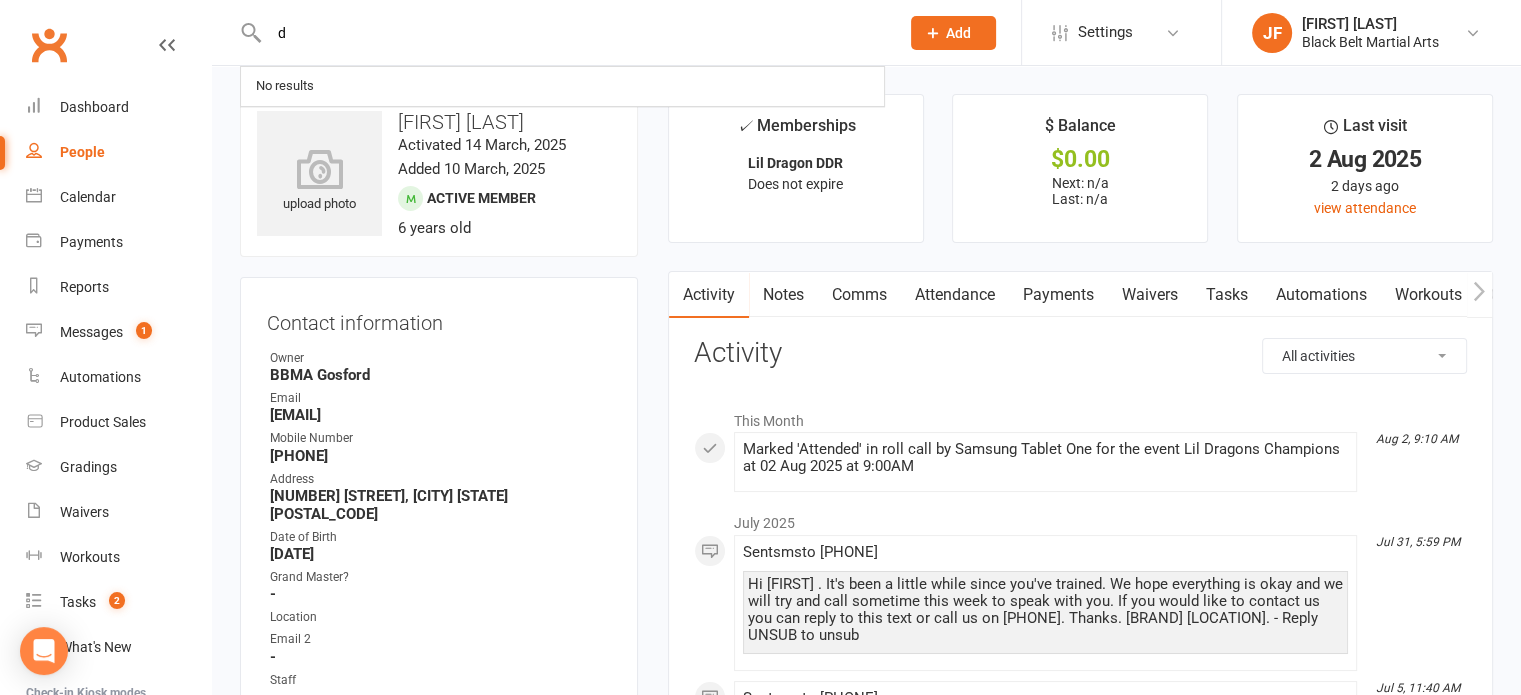 click on "d" at bounding box center [574, 33] 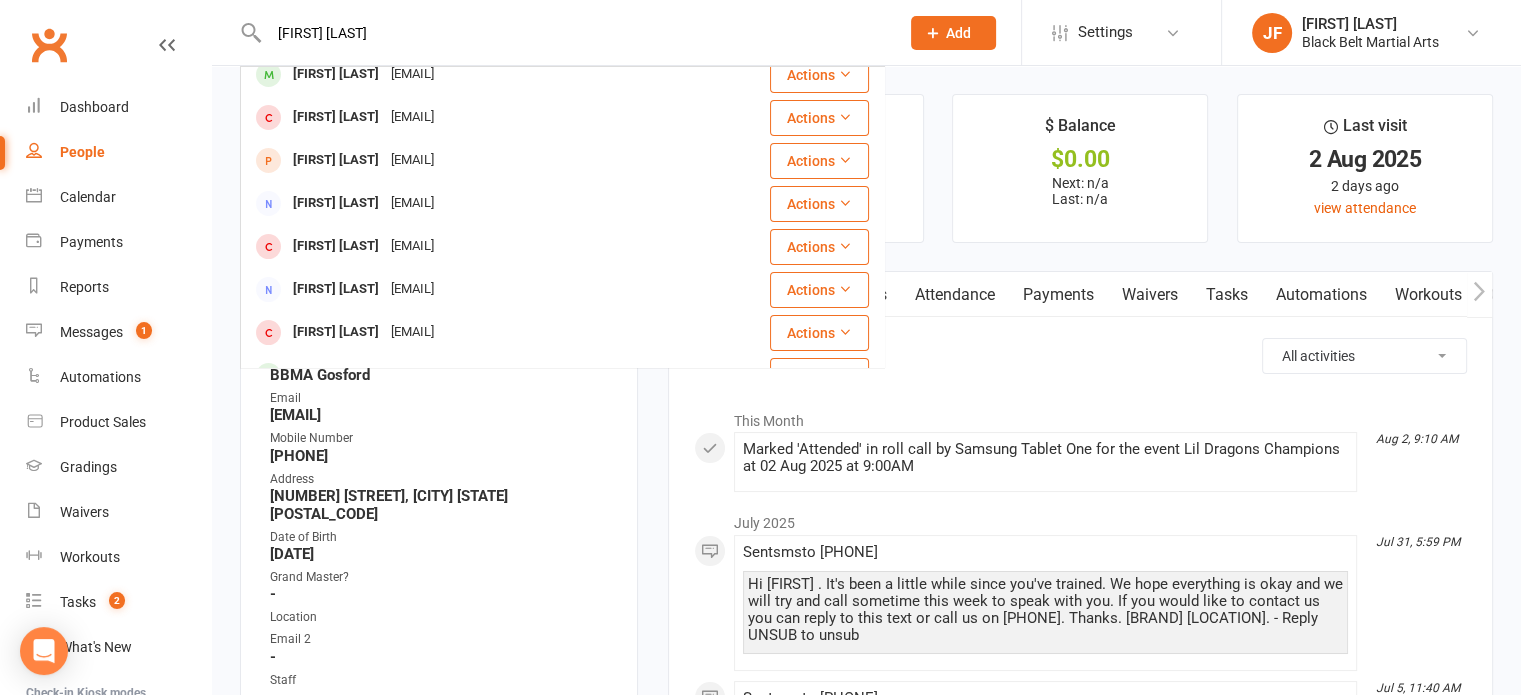 scroll, scrollTop: 0, scrollLeft: 0, axis: both 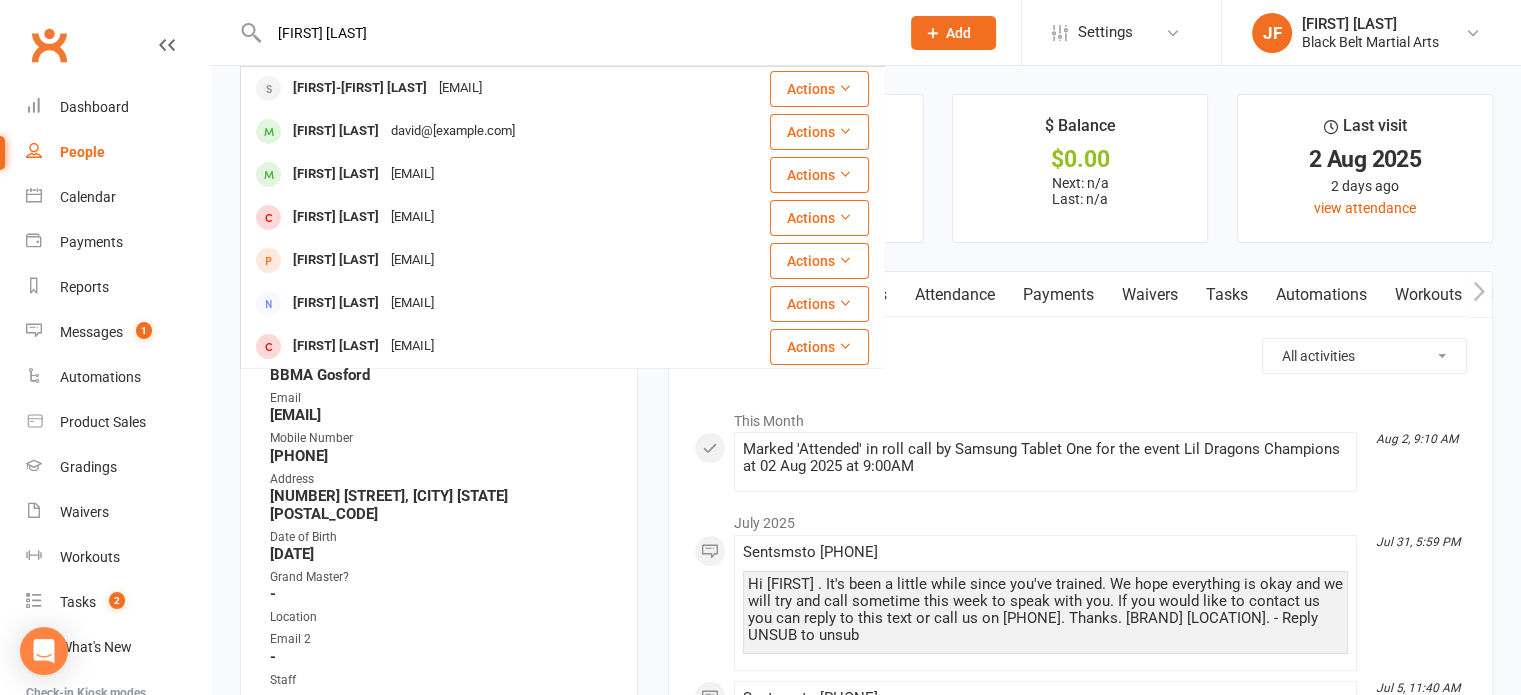 drag, startPoint x: 399, startPoint y: 35, endPoint x: 220, endPoint y: 19, distance: 179.71365 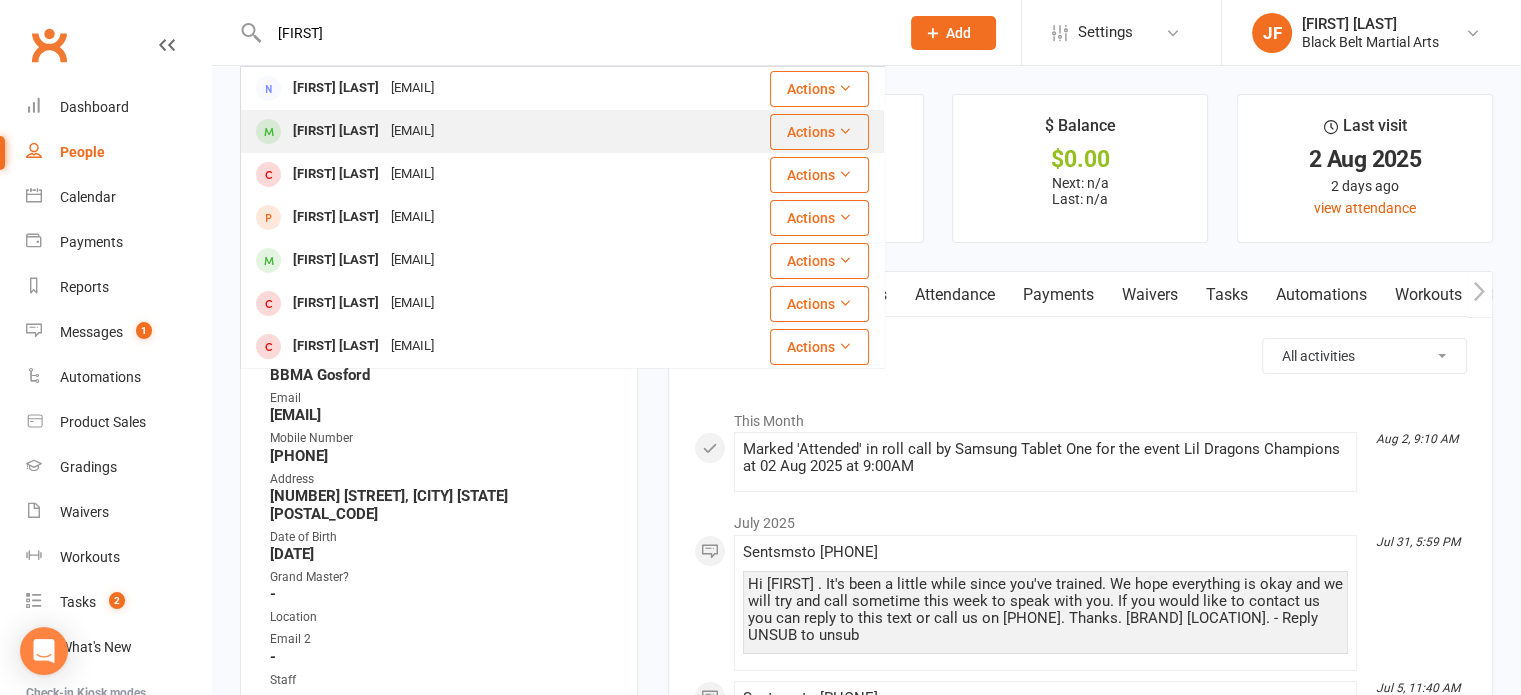 type on "[FIRST]" 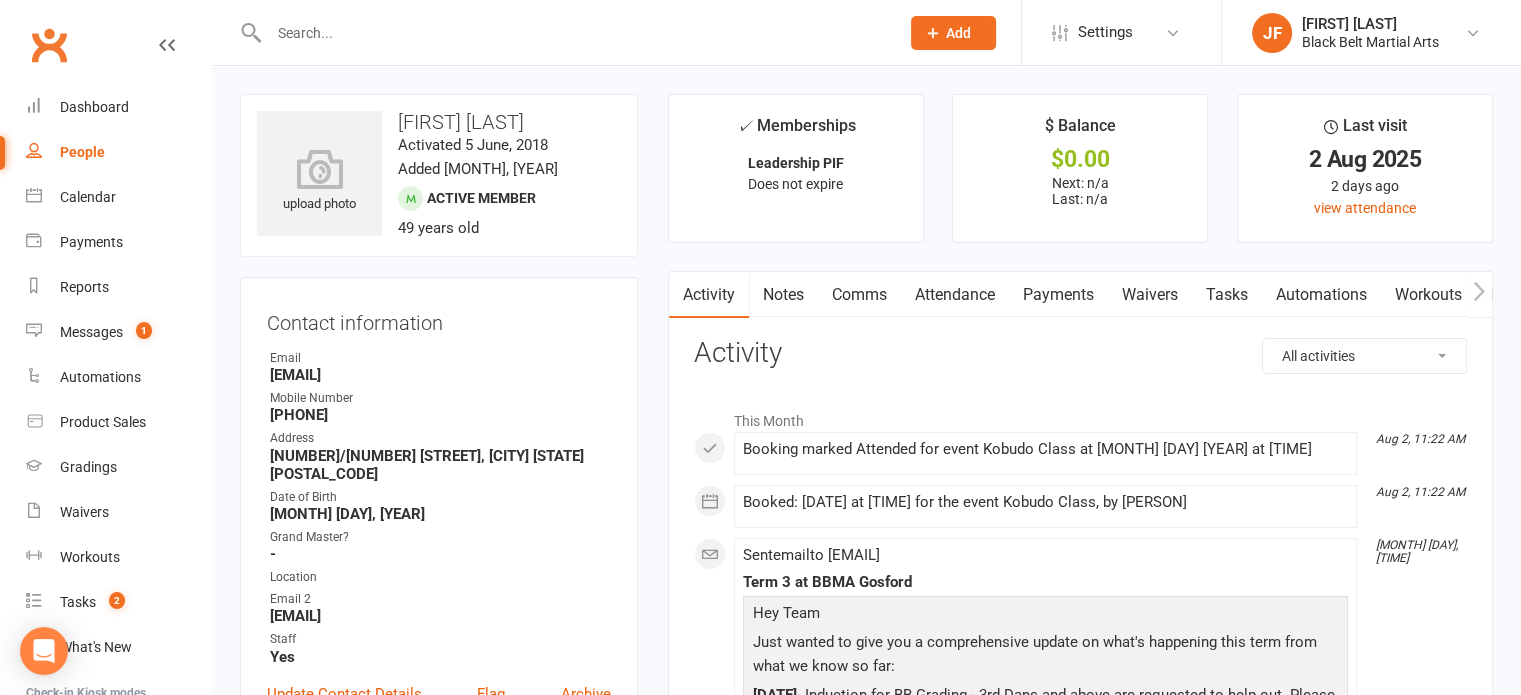 click at bounding box center [574, 33] 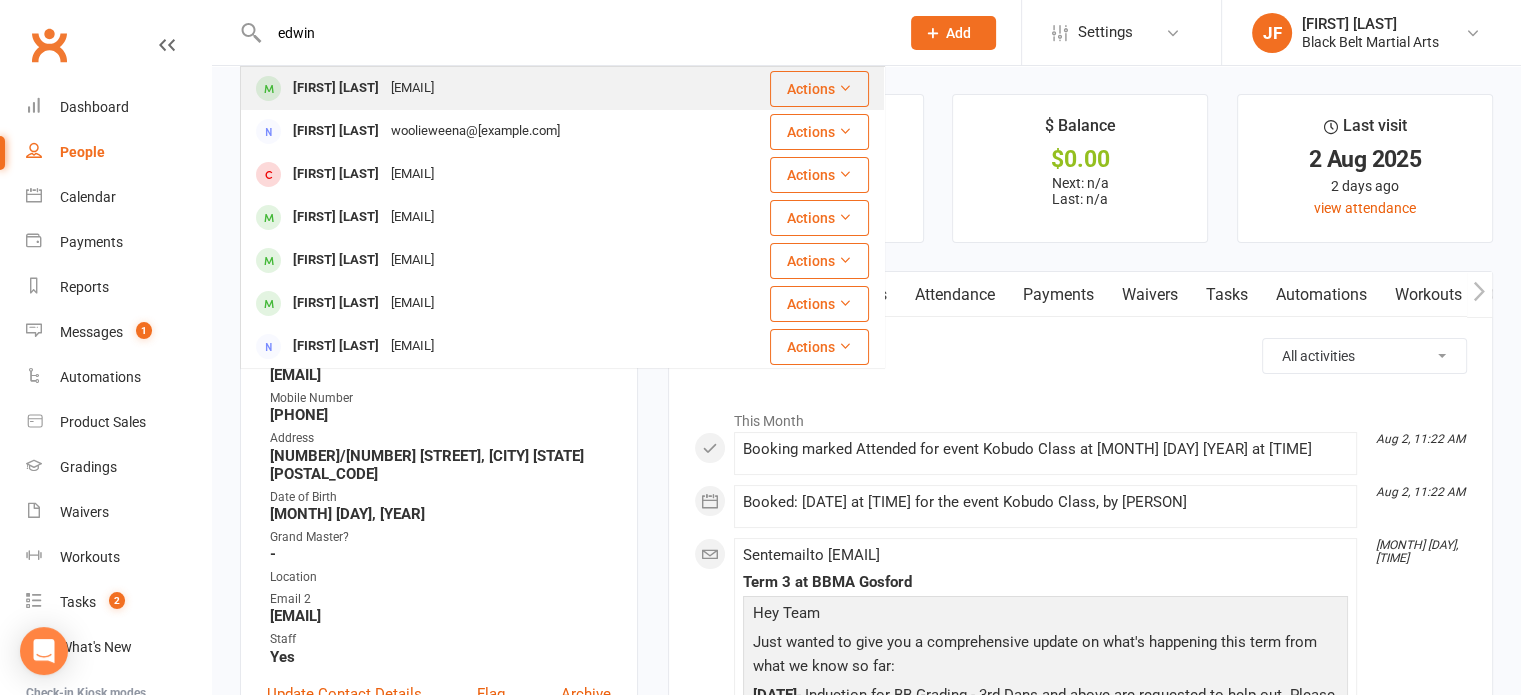 type on "edwin" 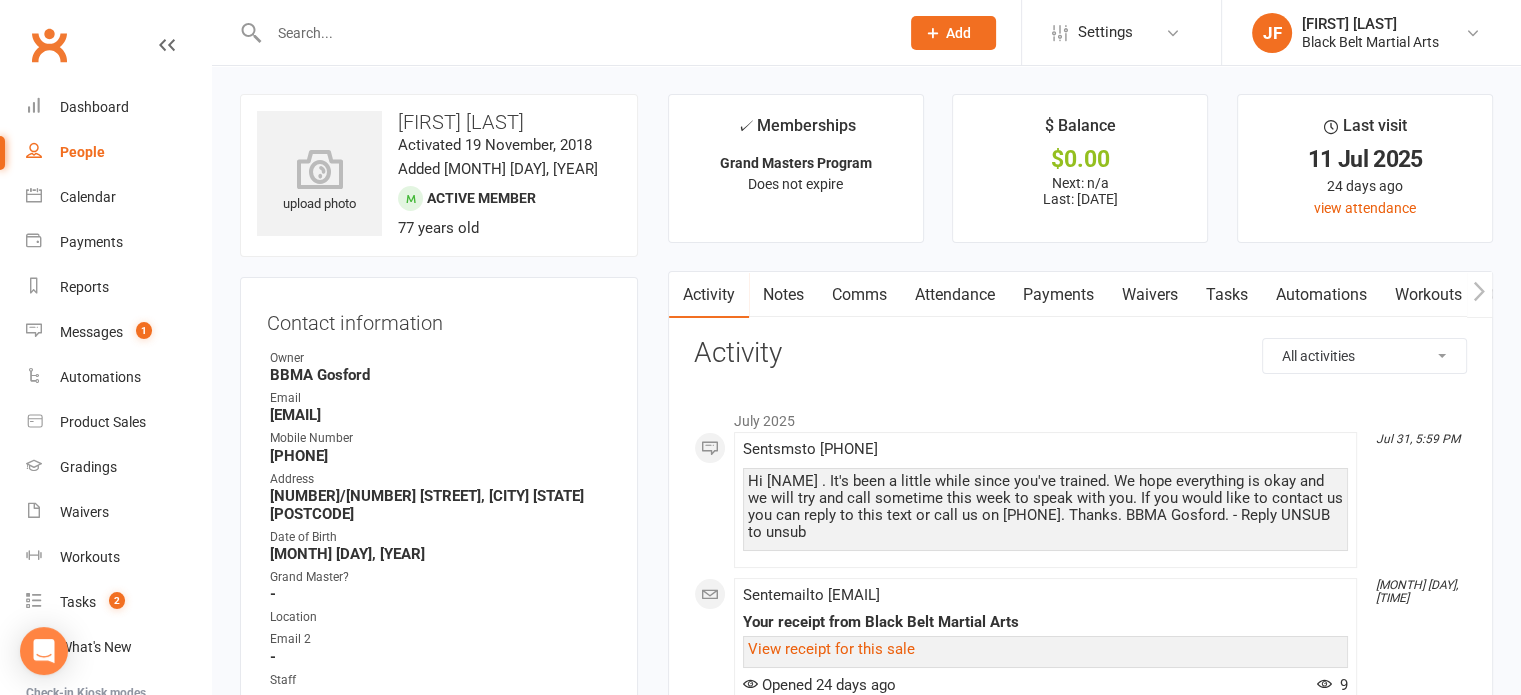 click at bounding box center (574, 33) 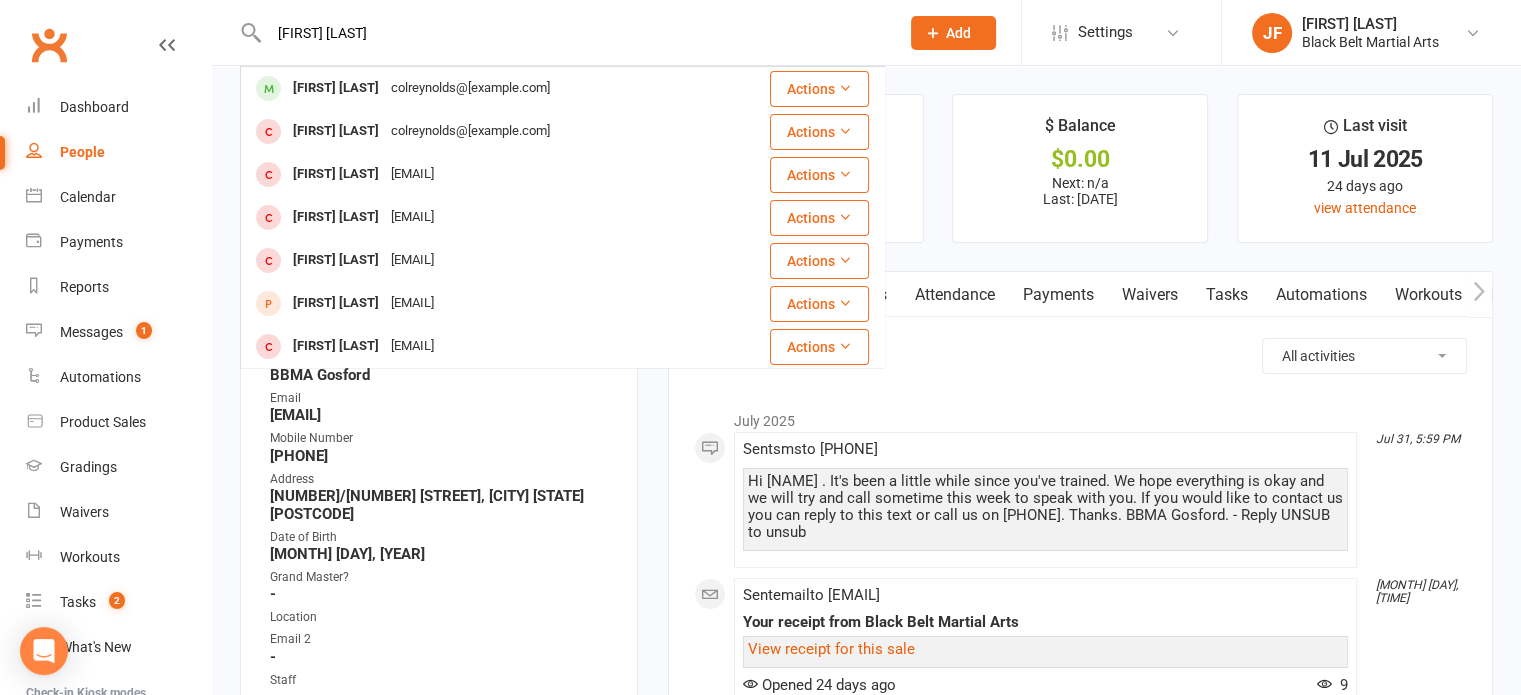 type on "[FIRST] [LAST]" 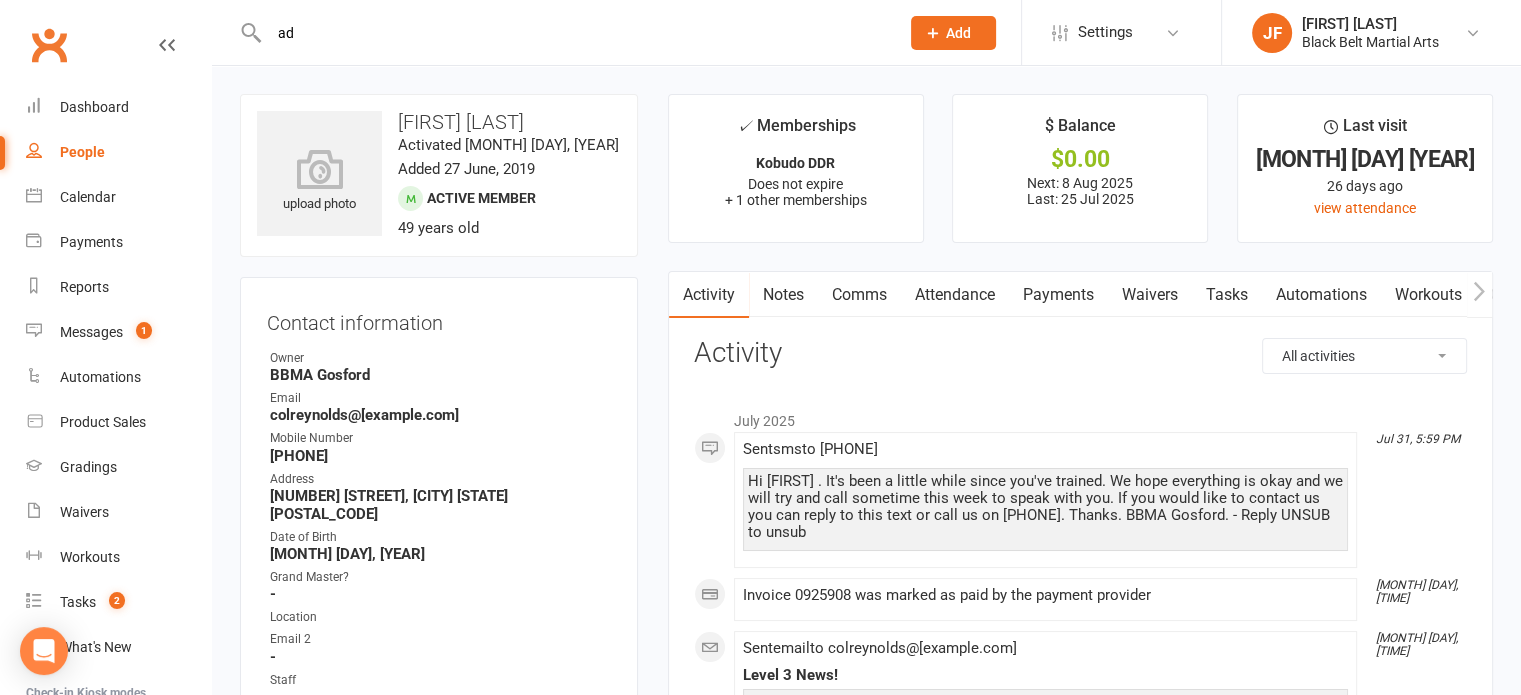 click on "ad" at bounding box center (574, 33) 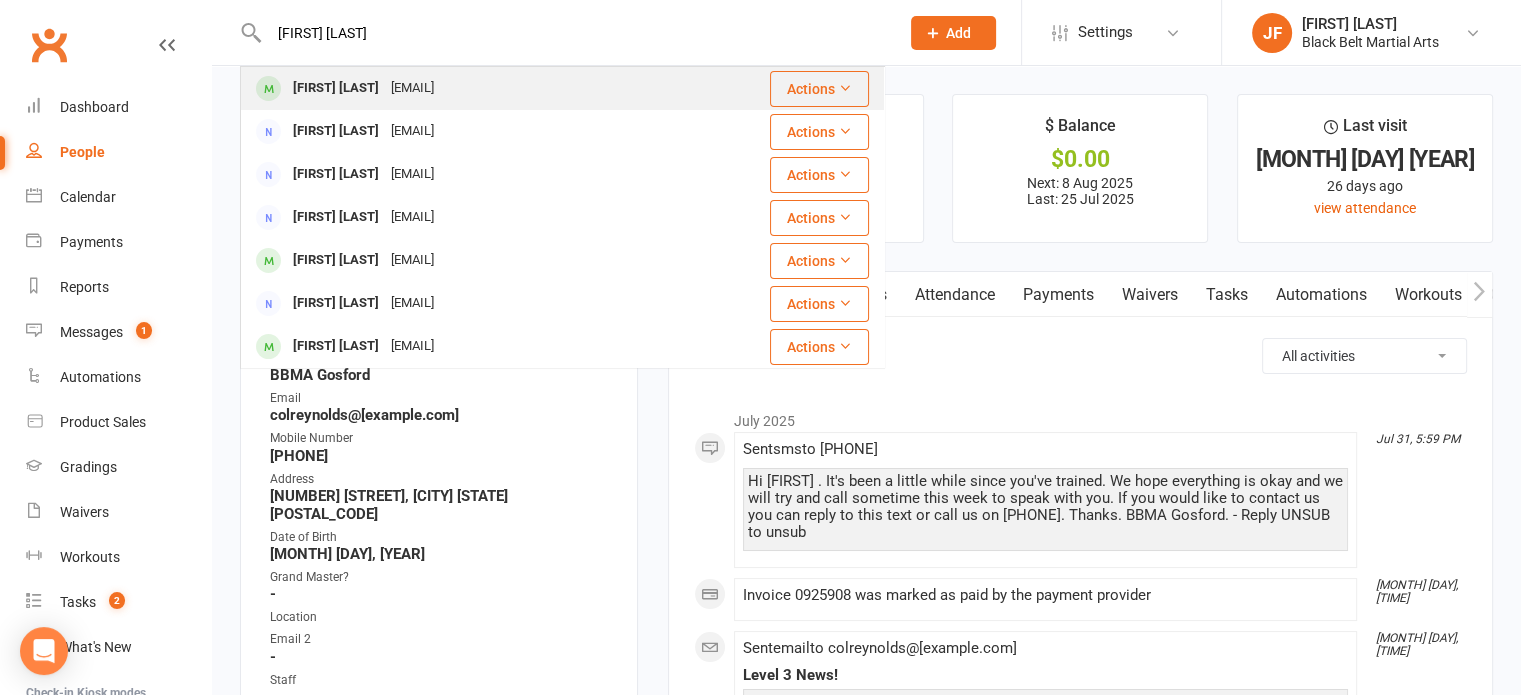 type on "[FIRST] [LAST]" 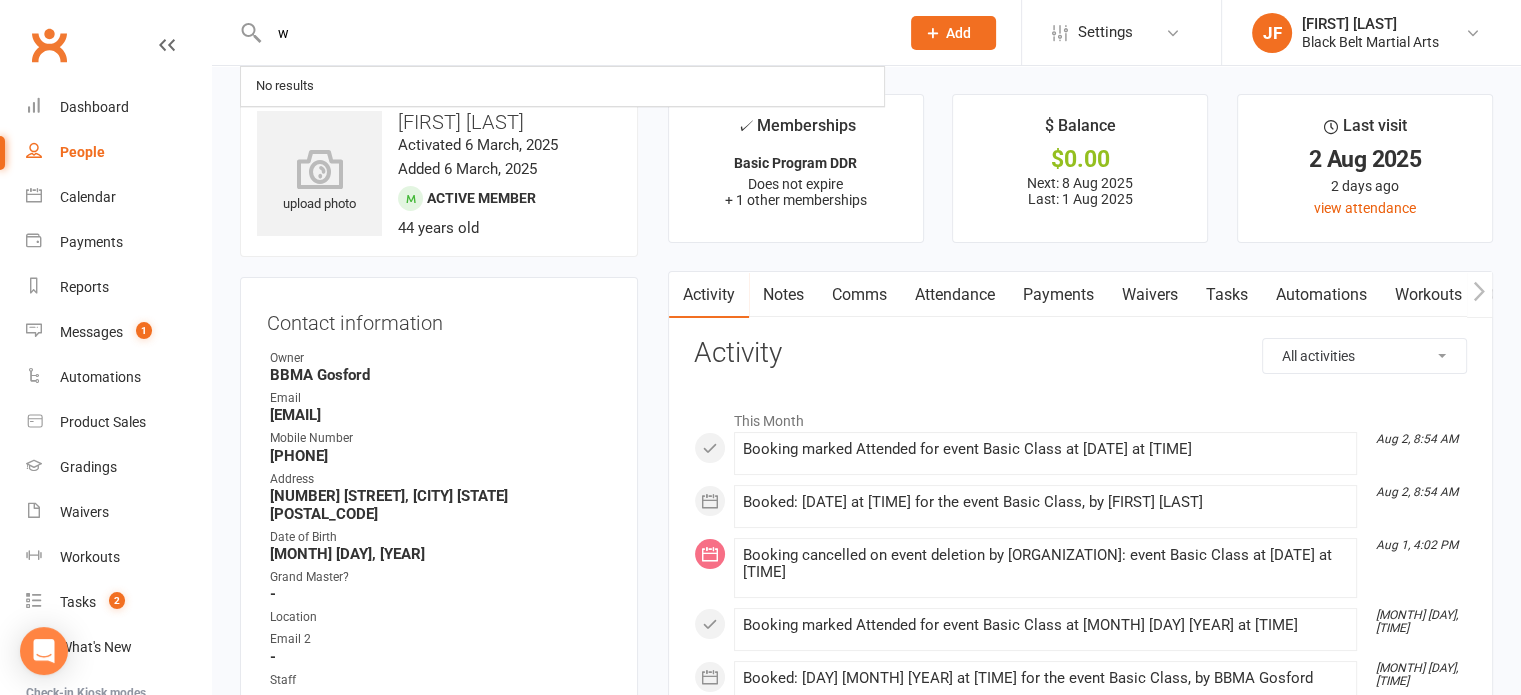 click on "w" at bounding box center (574, 33) 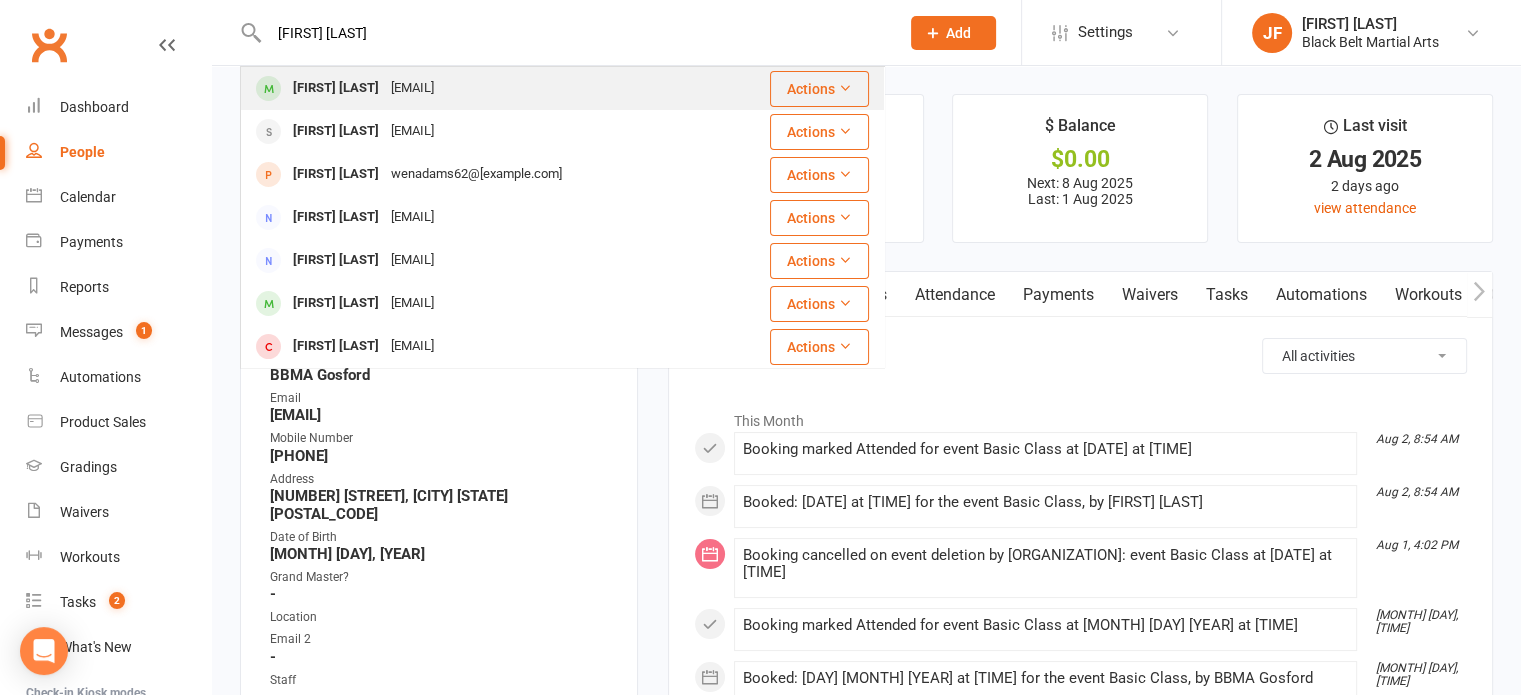 type on "[FIRST] [LAST]" 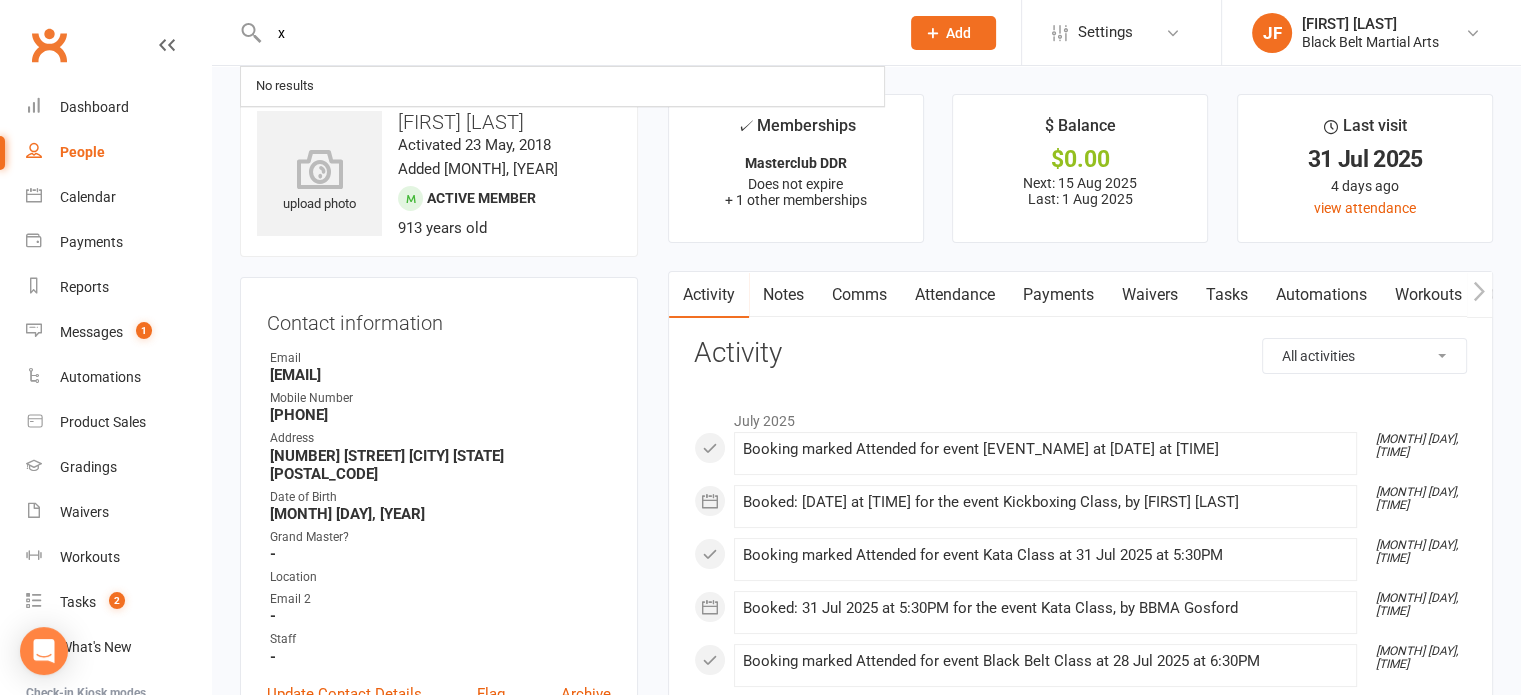 click on "x" at bounding box center [574, 33] 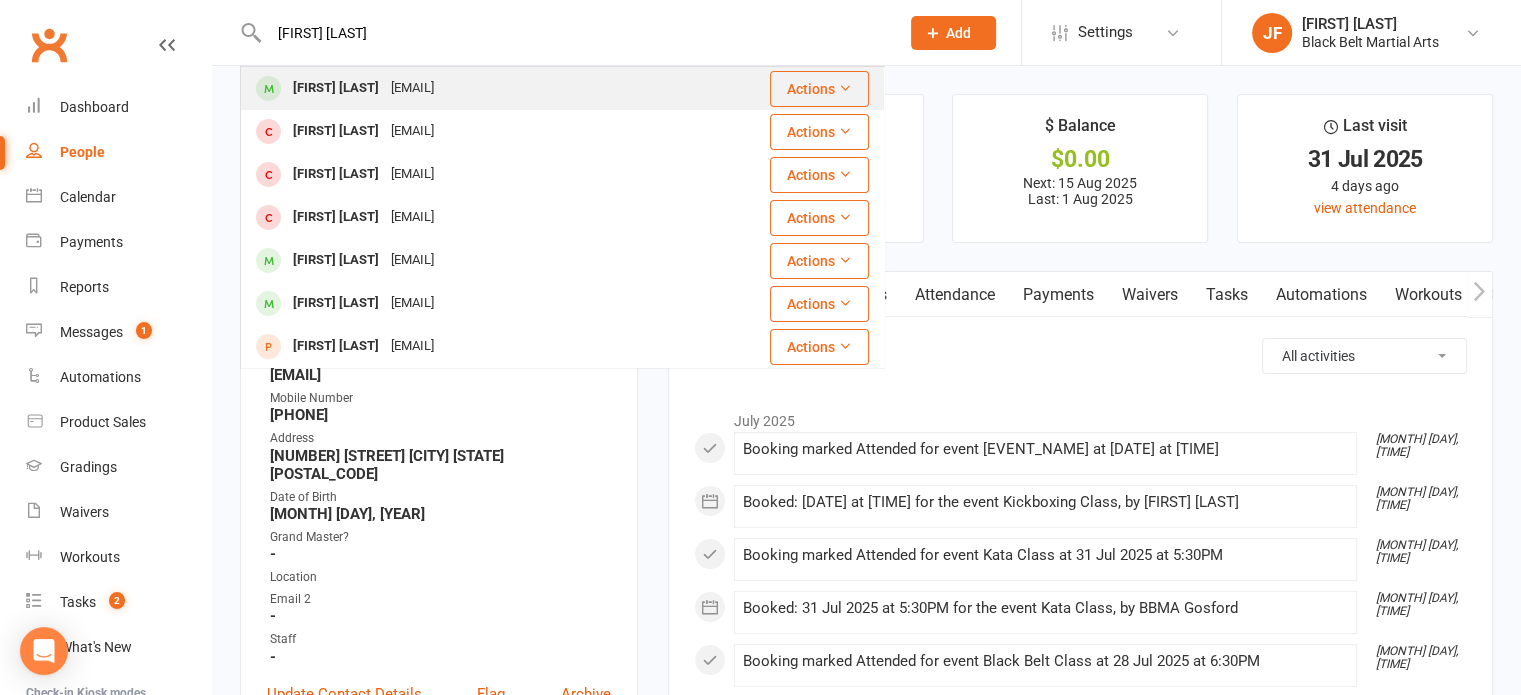 type on "[FIRST] [LAST]" 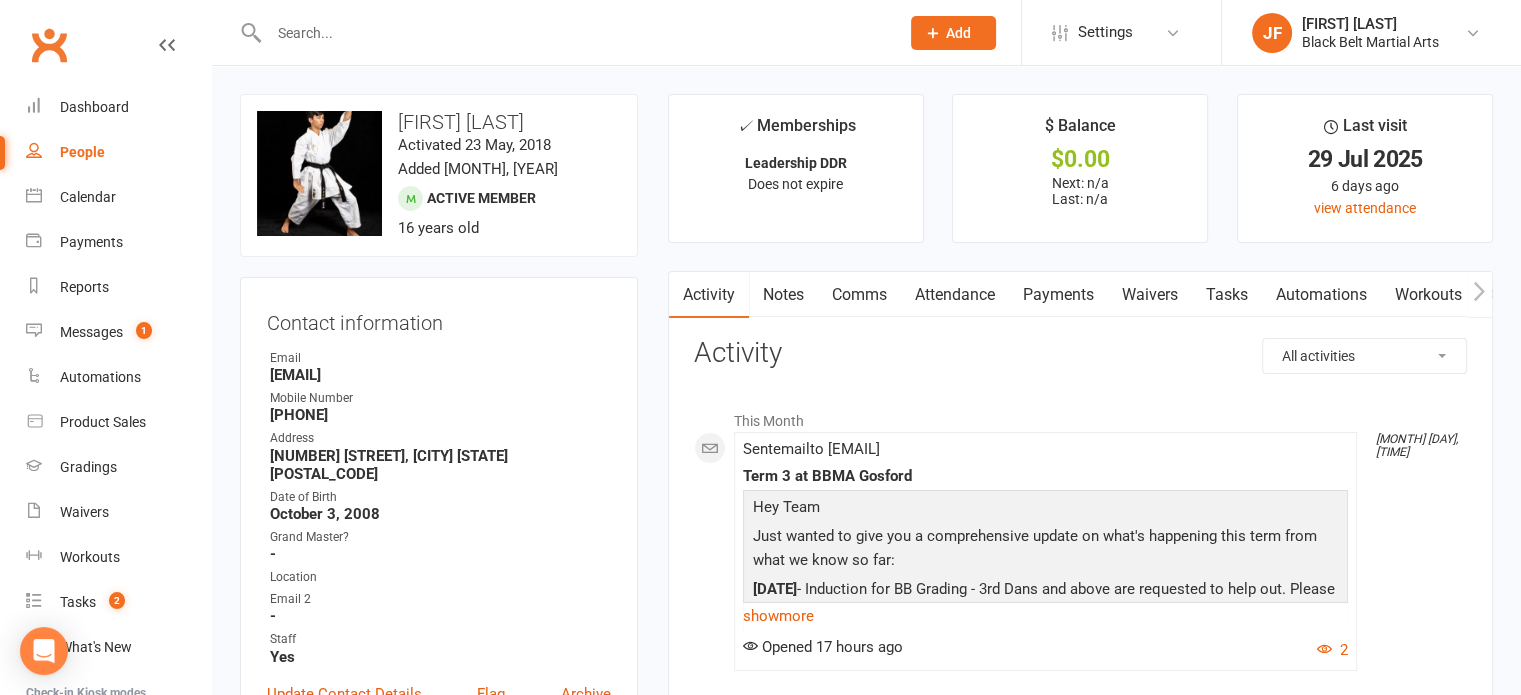 click at bounding box center [574, 33] 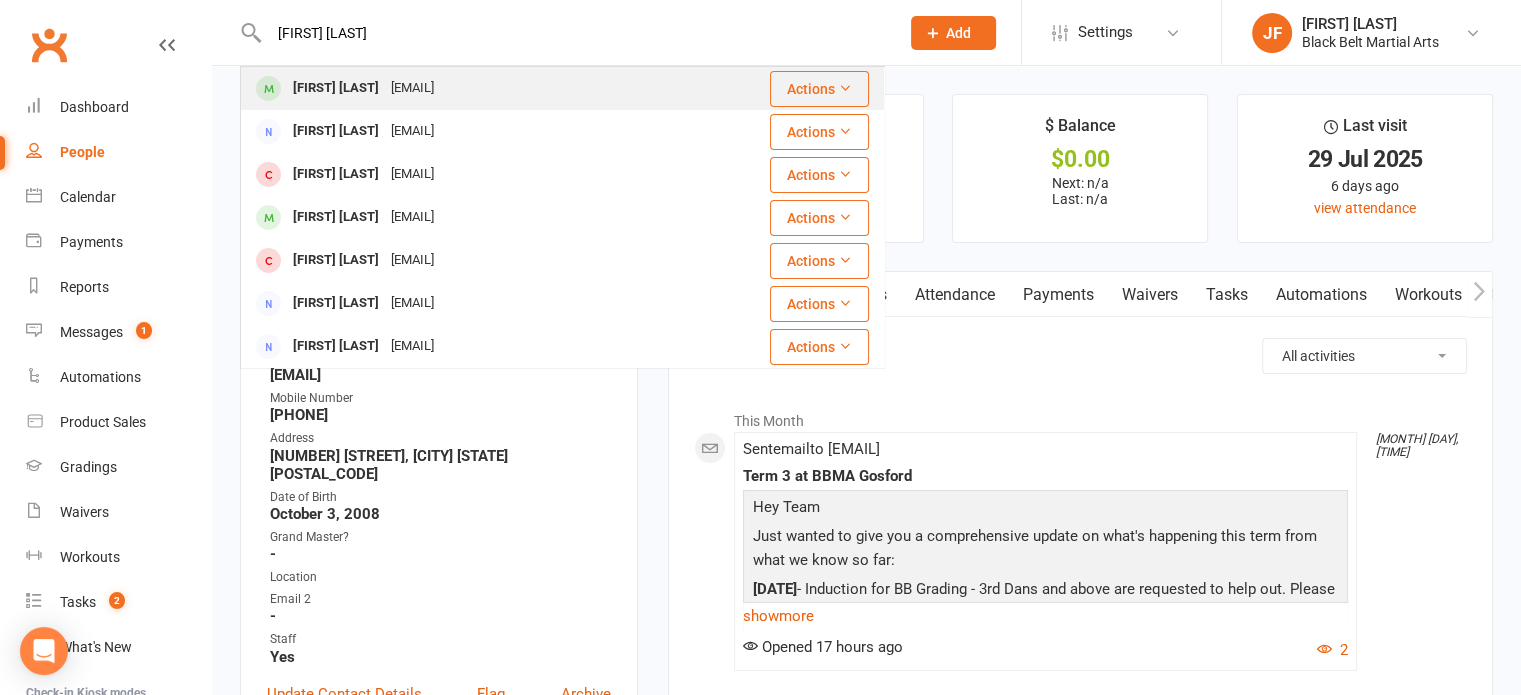 type on "[FIRST] [LAST]" 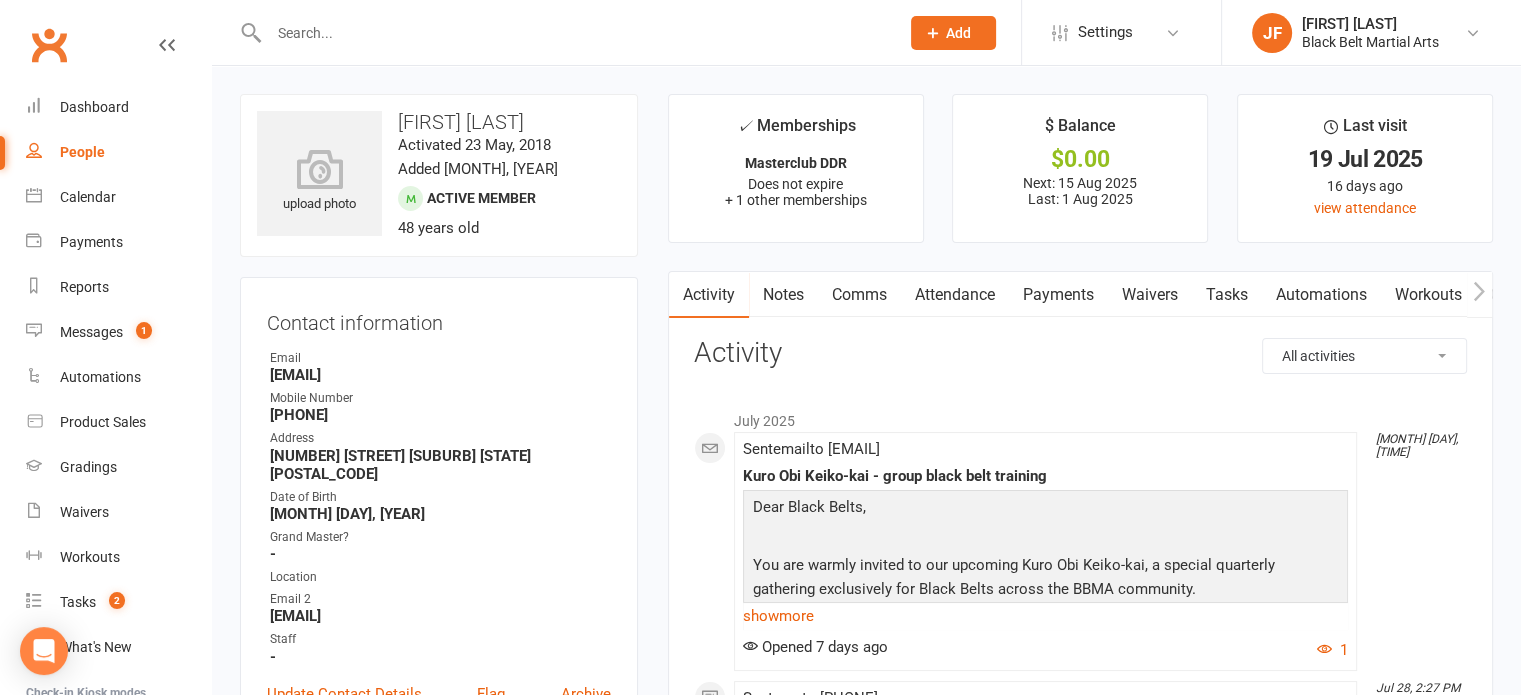 click at bounding box center (574, 33) 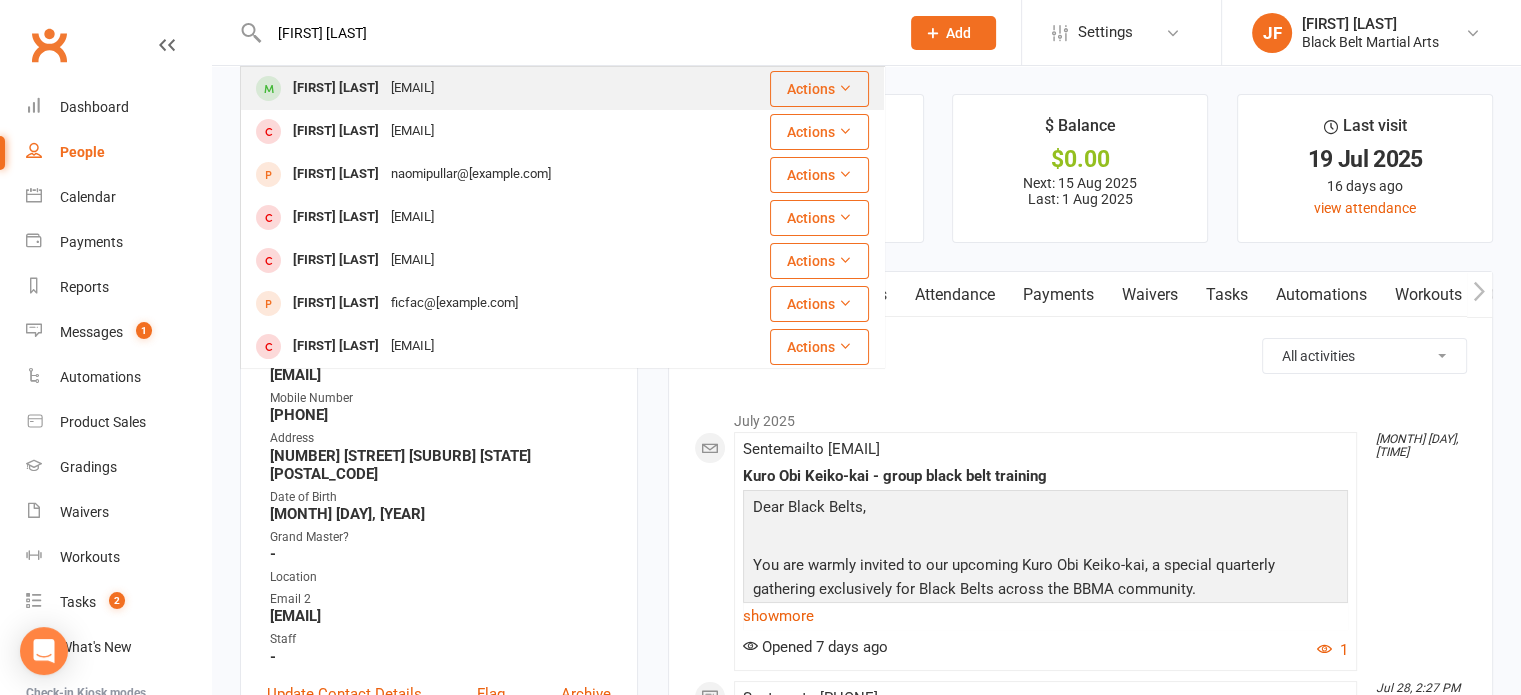 type on "[FIRST] [LAST]" 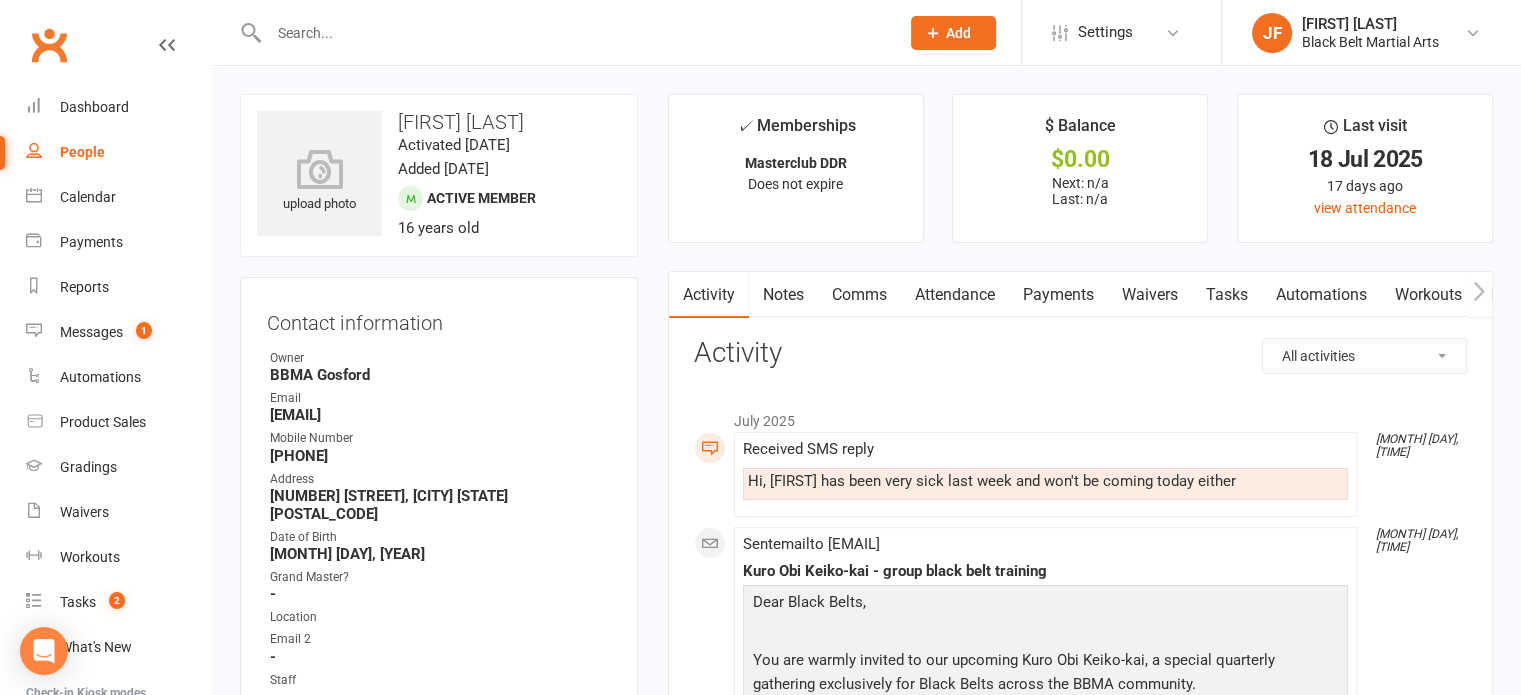 click at bounding box center (574, 33) 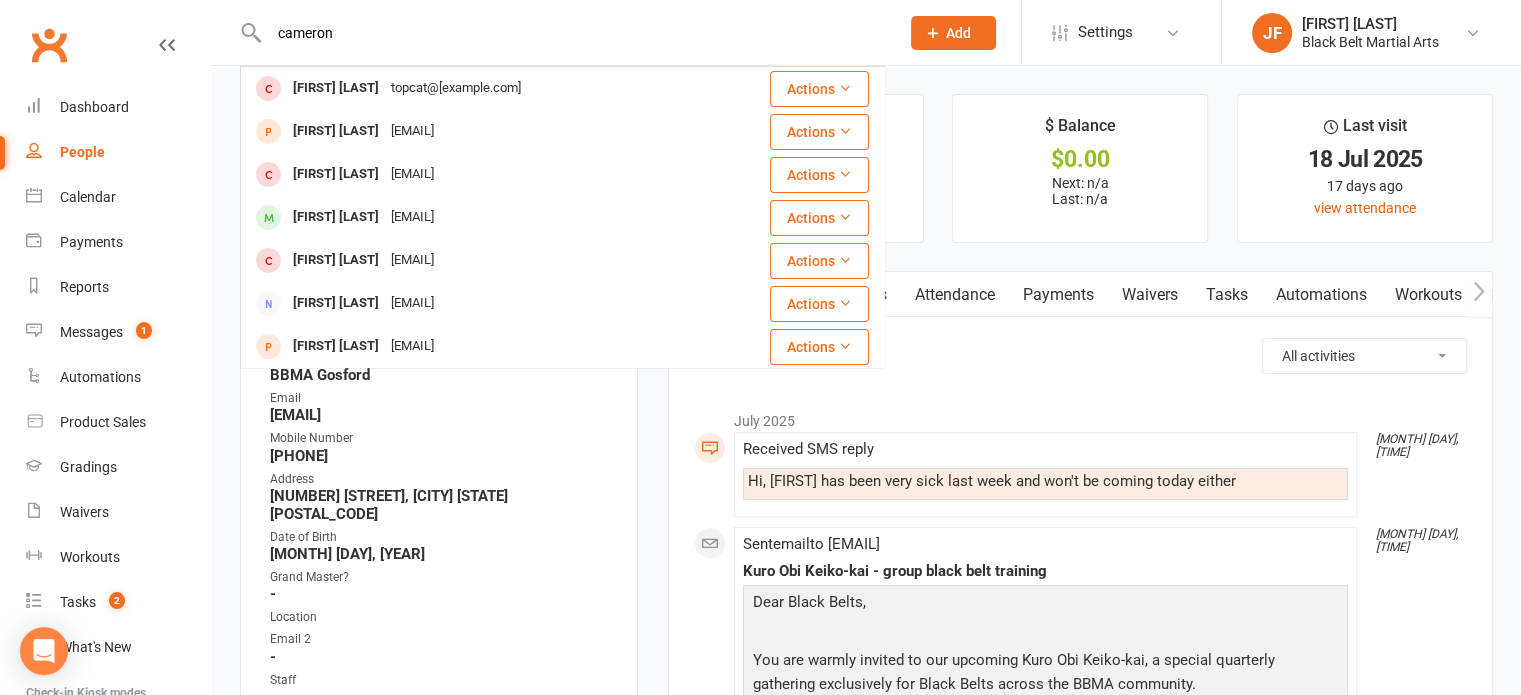 click on "cameron" at bounding box center (574, 33) 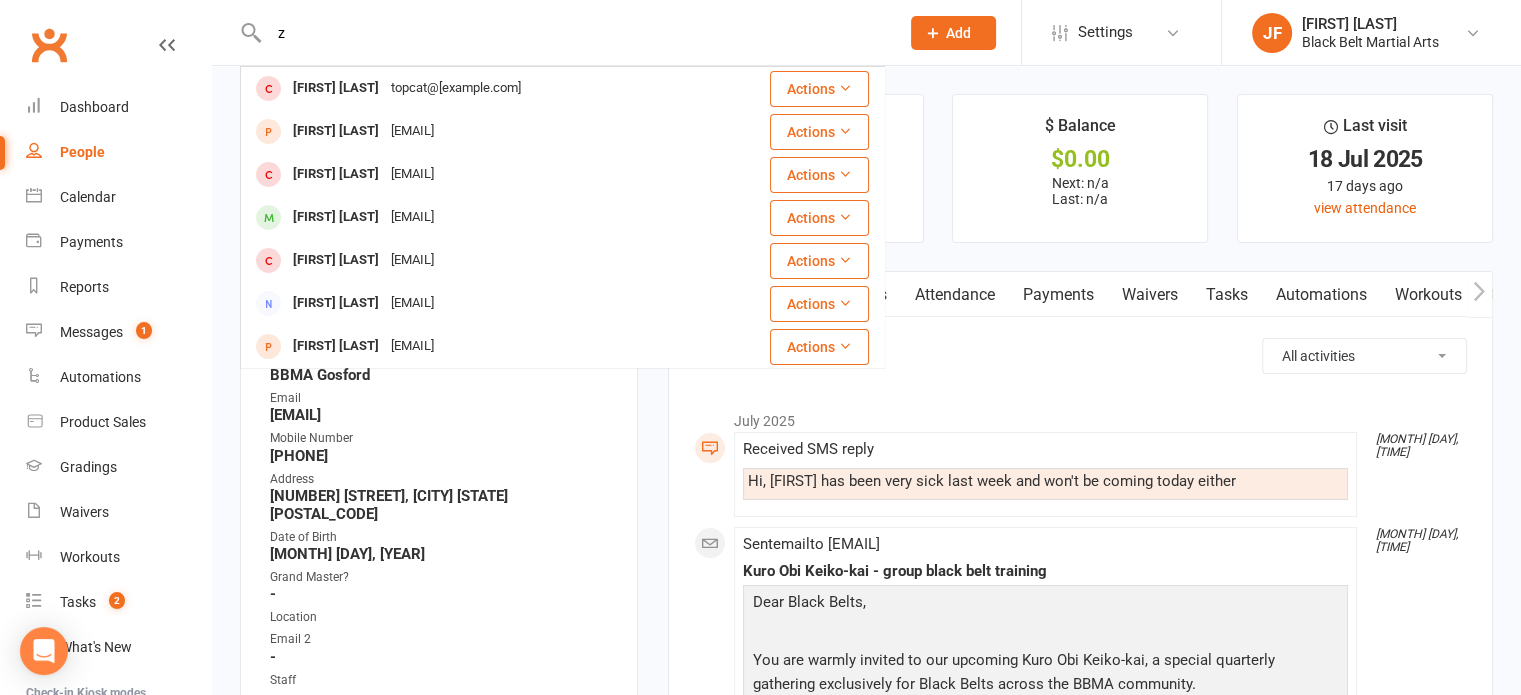 click on "z" at bounding box center (574, 33) 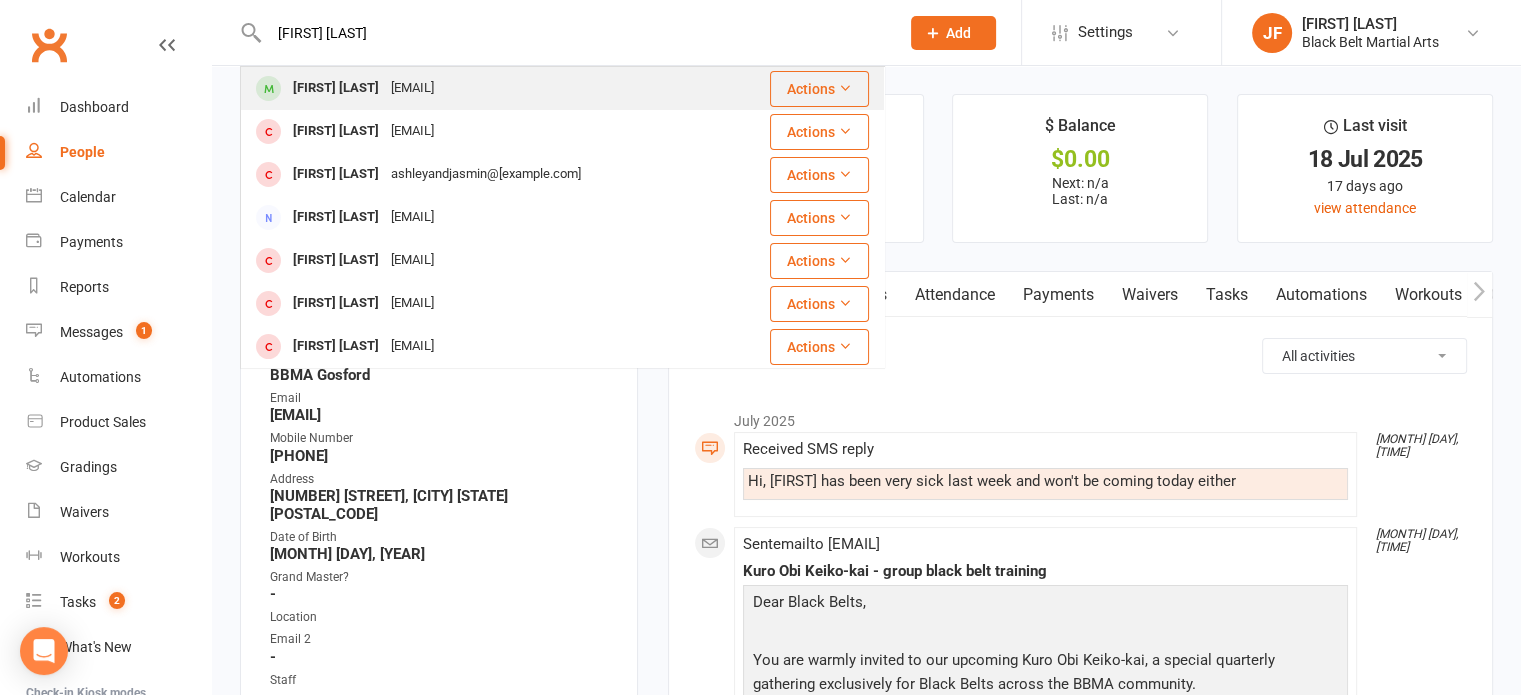 type on "[FIRST] [LAST]" 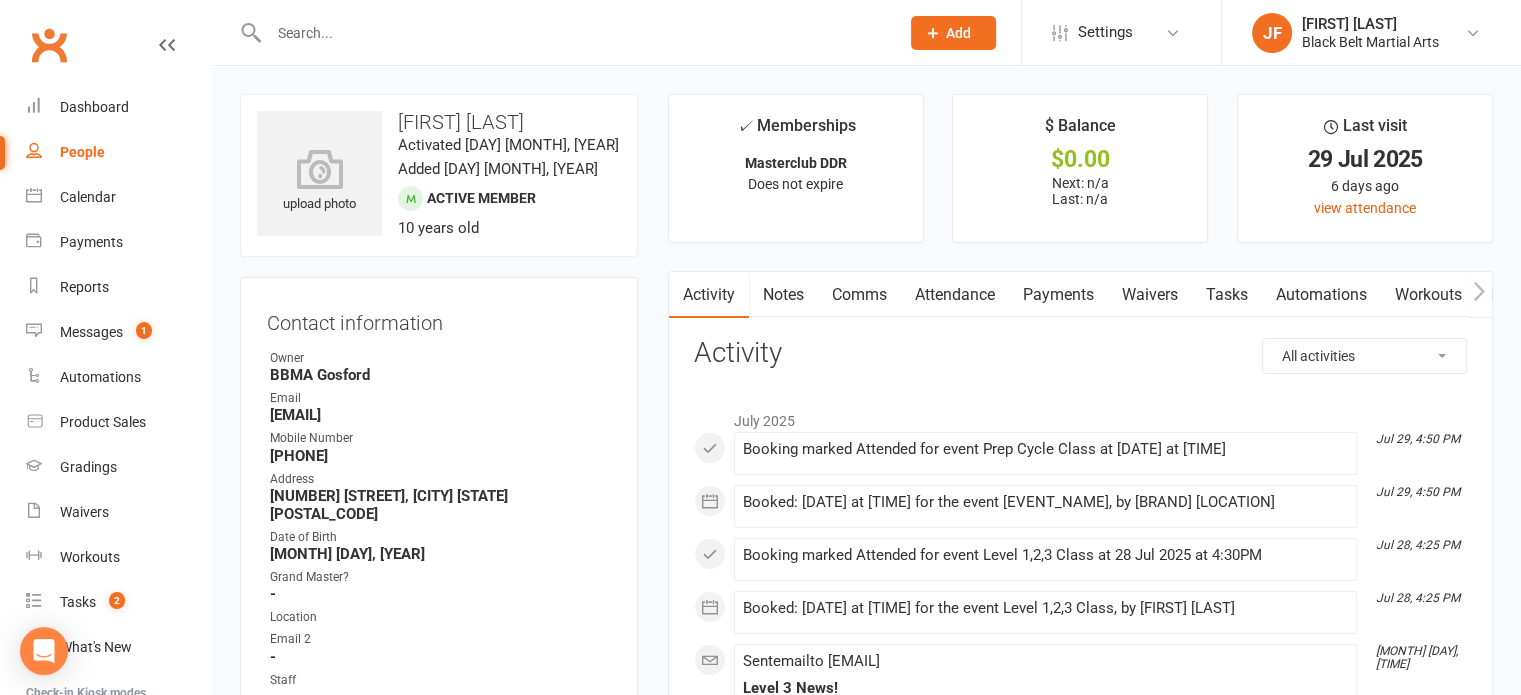 click at bounding box center [574, 33] 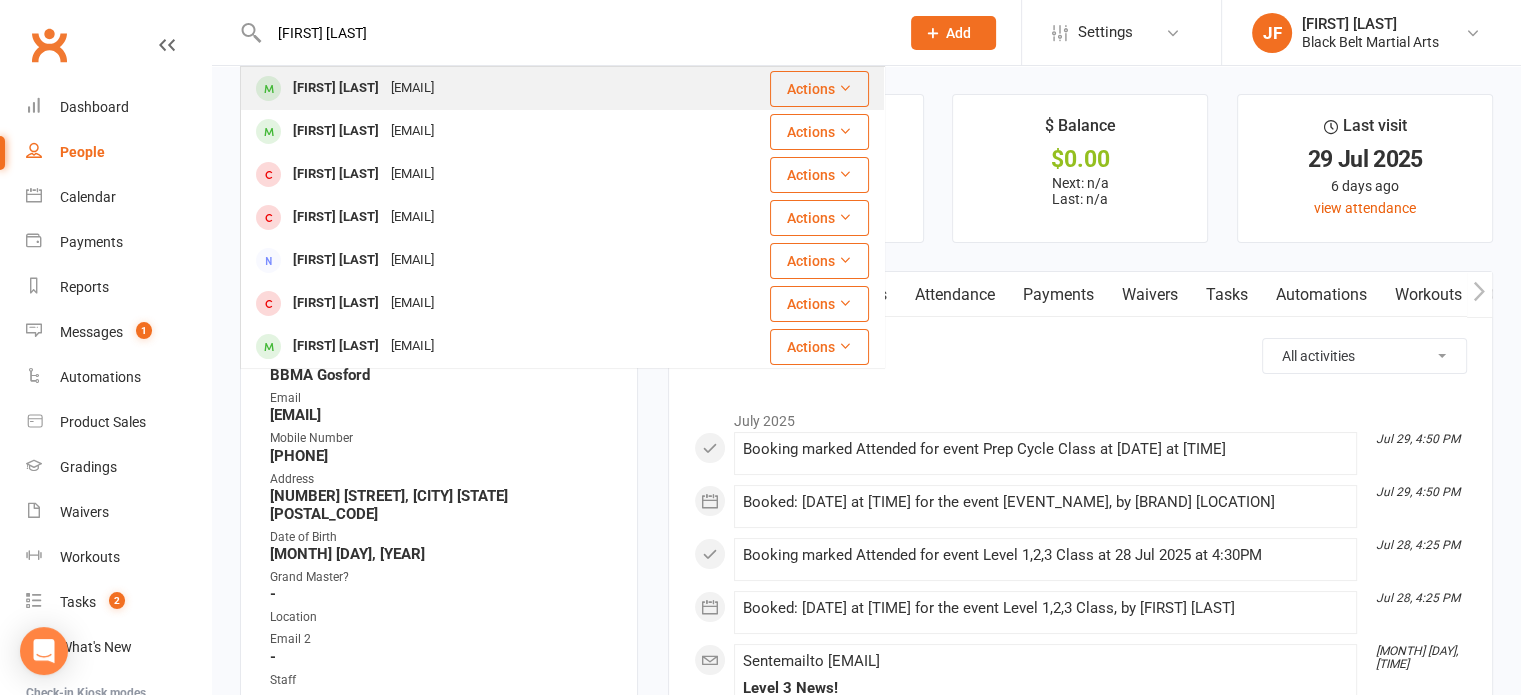 type on "[FIRST] [LAST]" 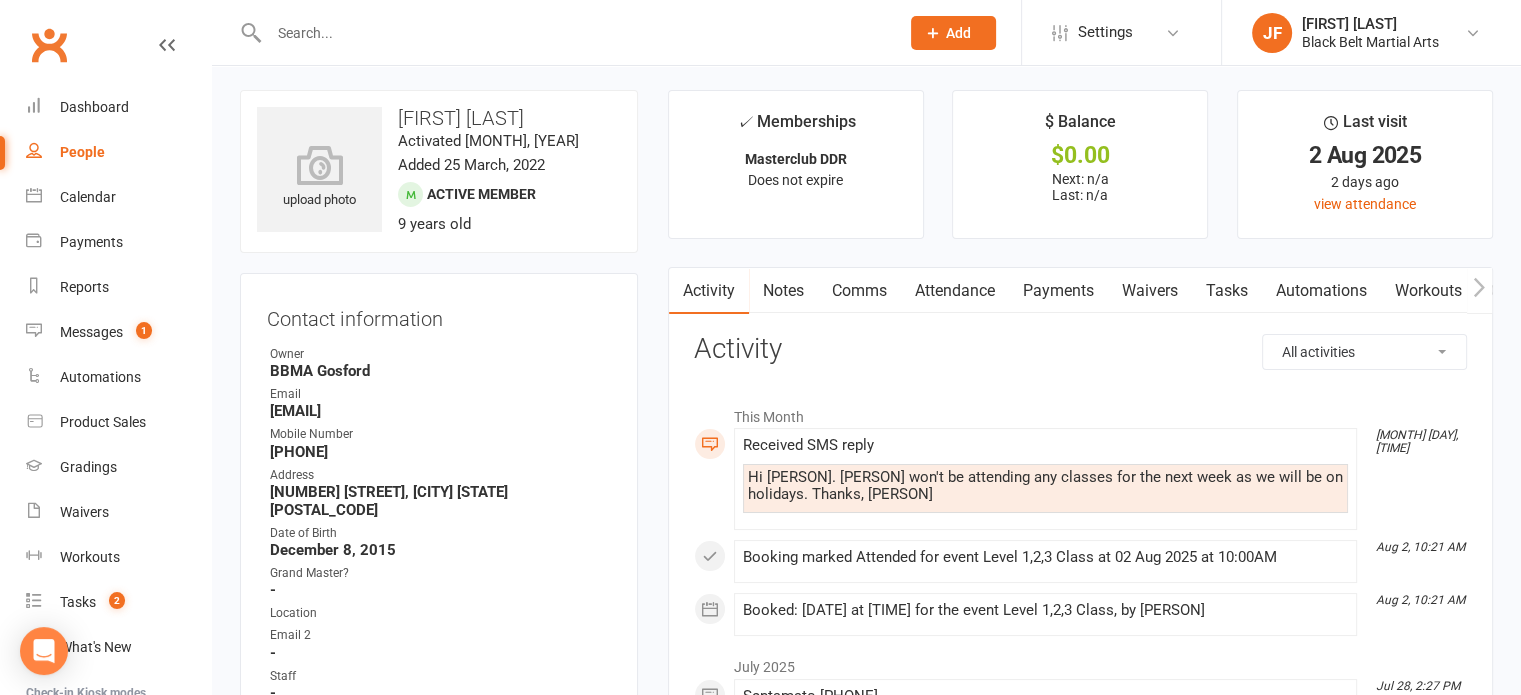 scroll, scrollTop: 0, scrollLeft: 0, axis: both 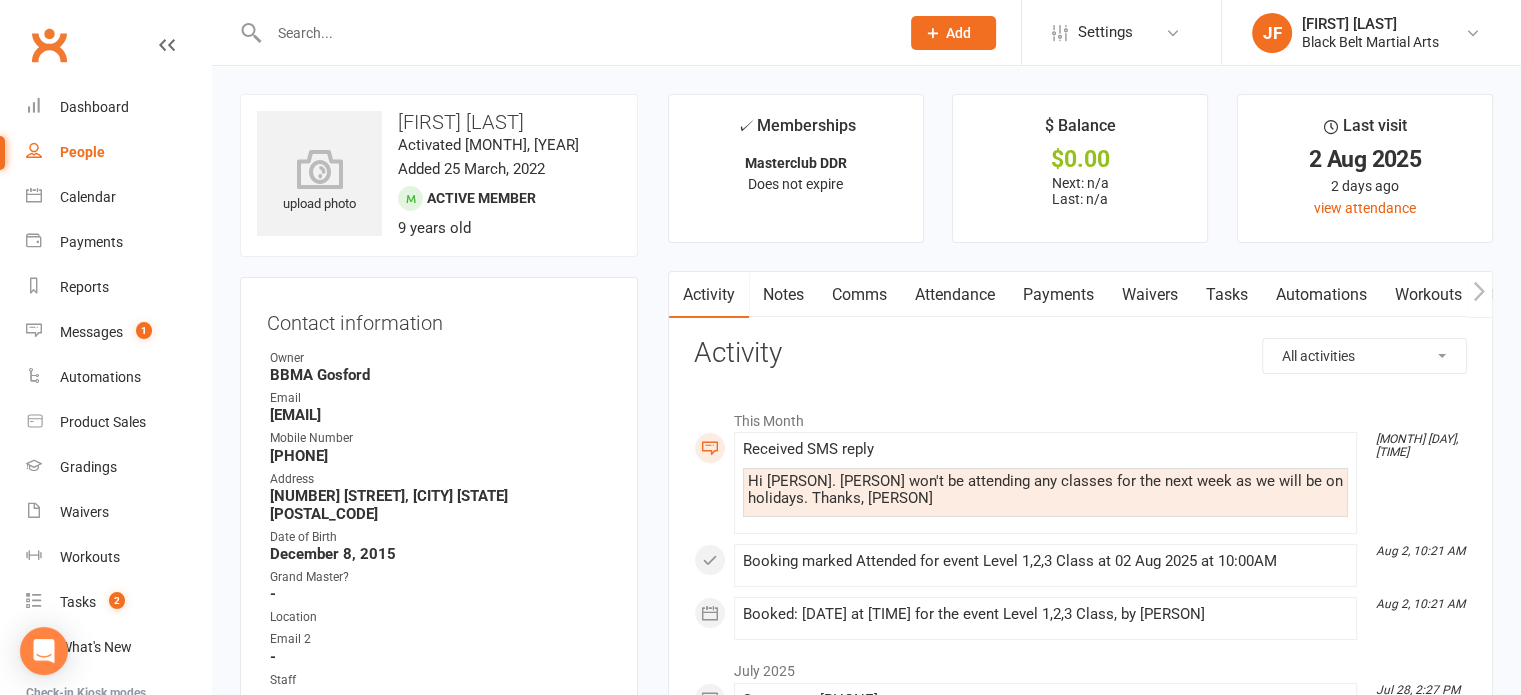 click at bounding box center [574, 33] 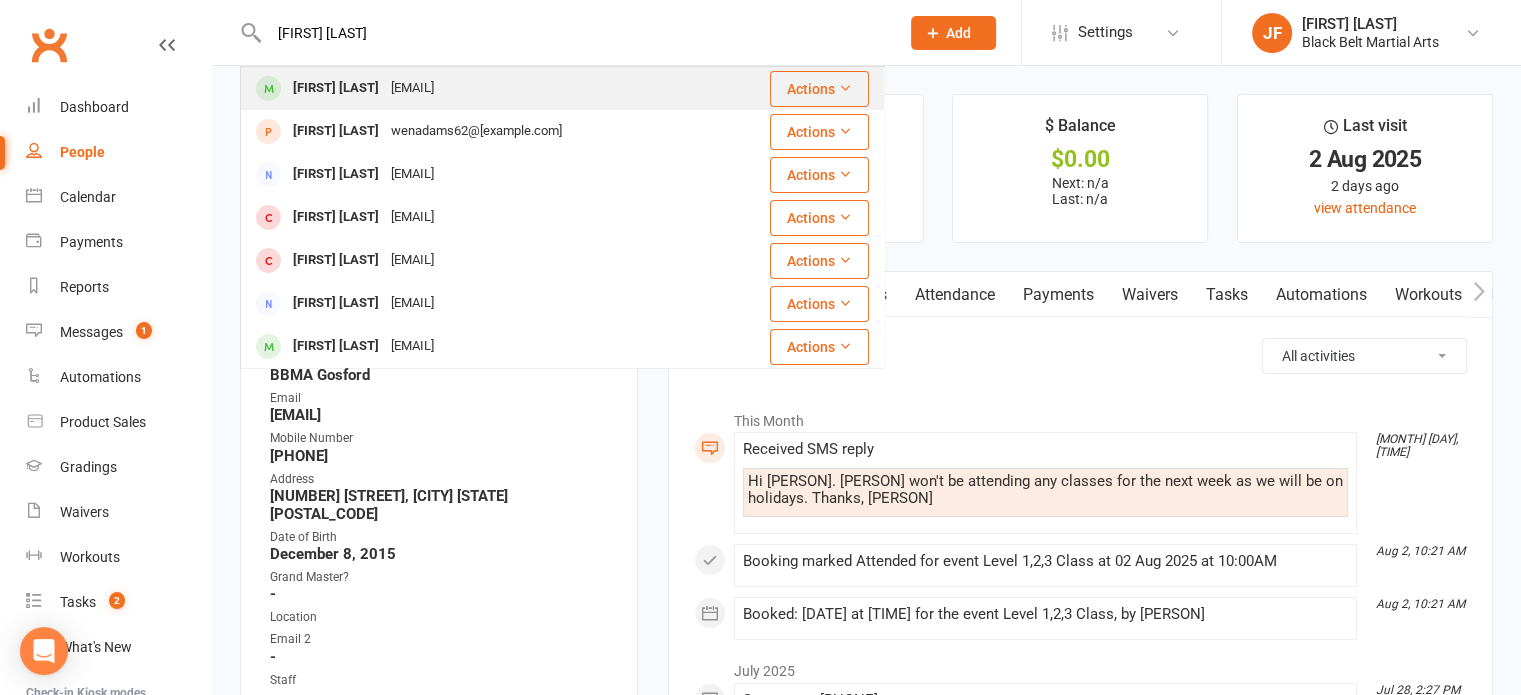 type on "[FIRST] [LAST]" 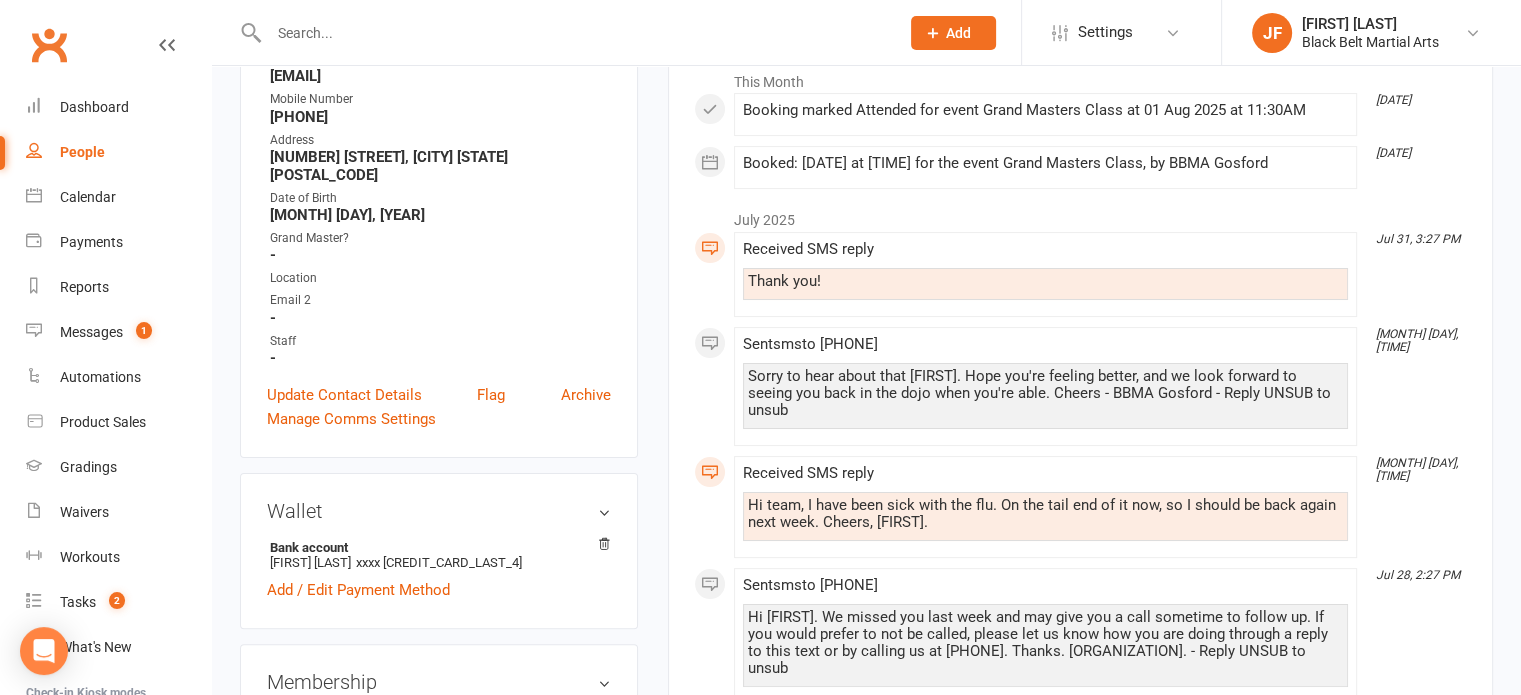scroll, scrollTop: 0, scrollLeft: 0, axis: both 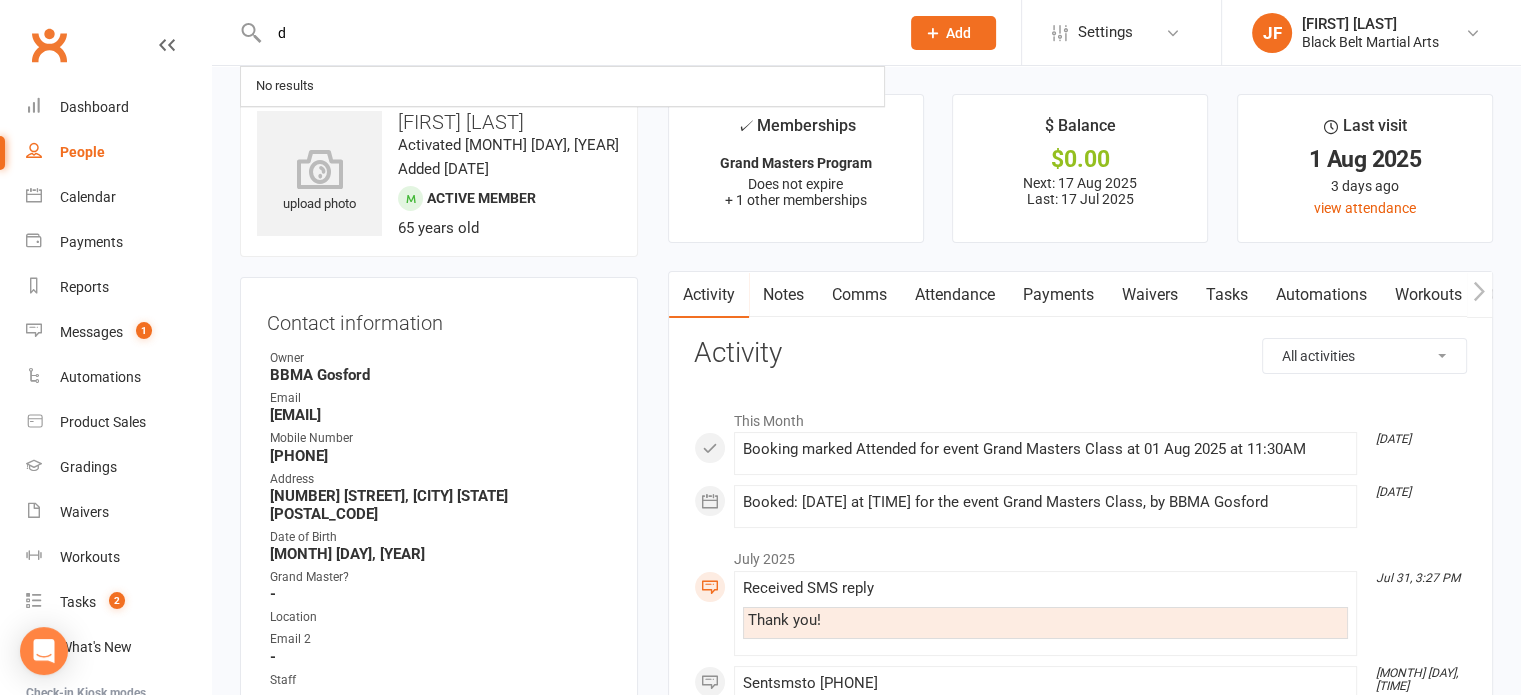 click on "d" at bounding box center [574, 33] 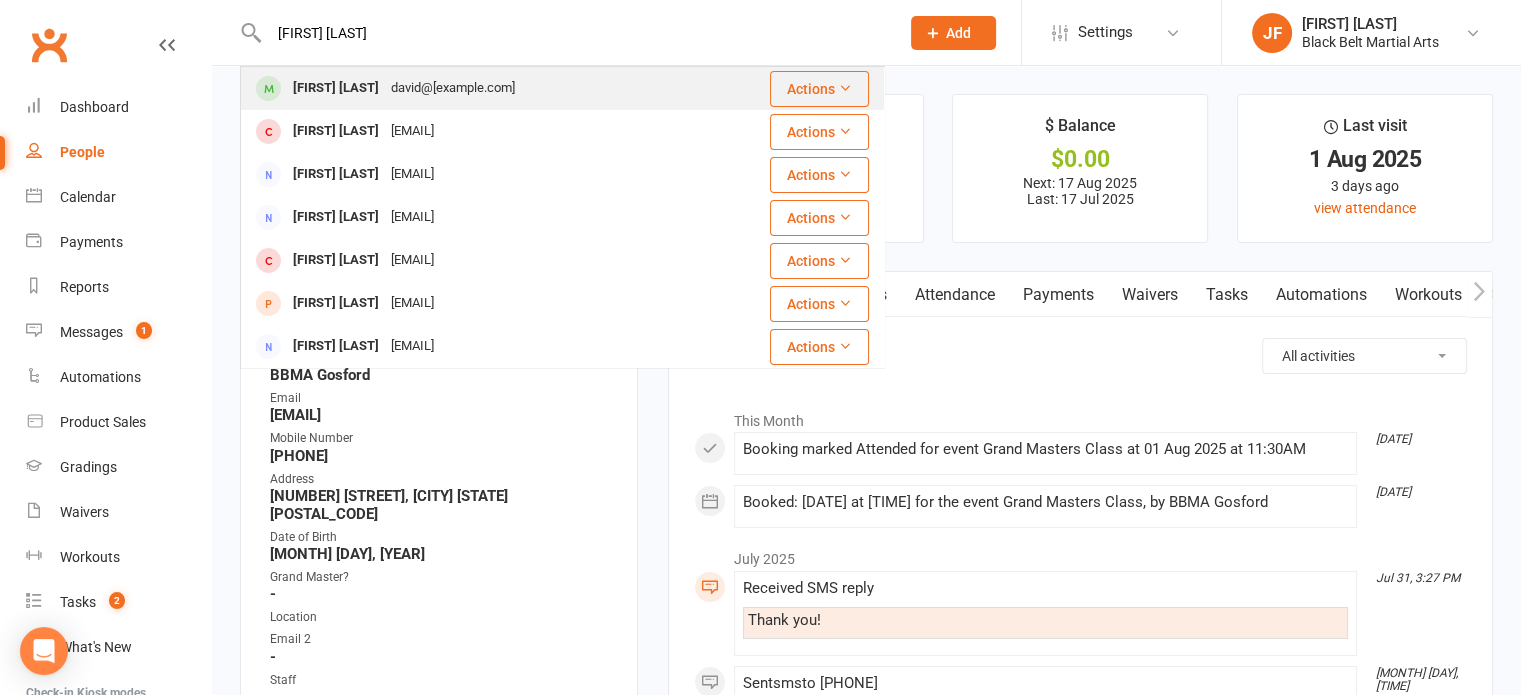 type on "[FIRST] [LAST]" 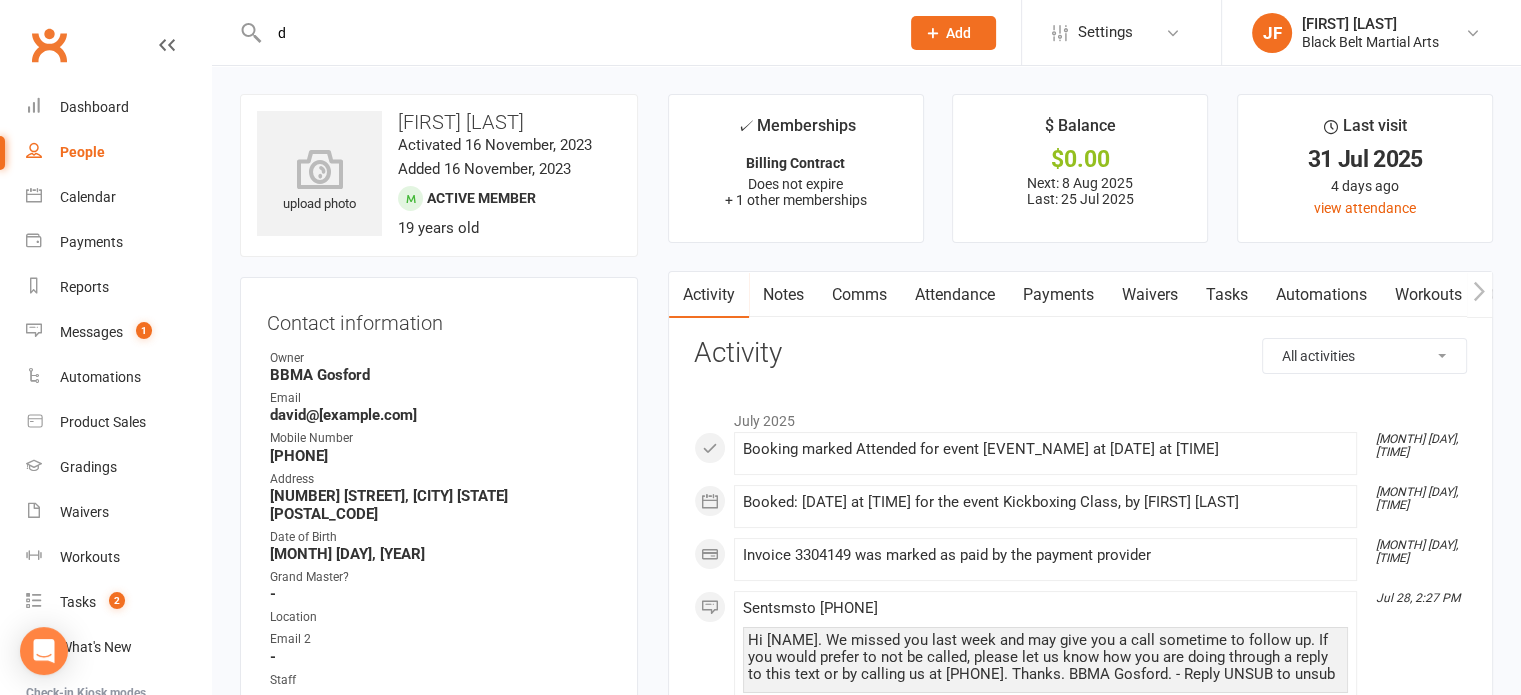 click on "d" at bounding box center (574, 33) 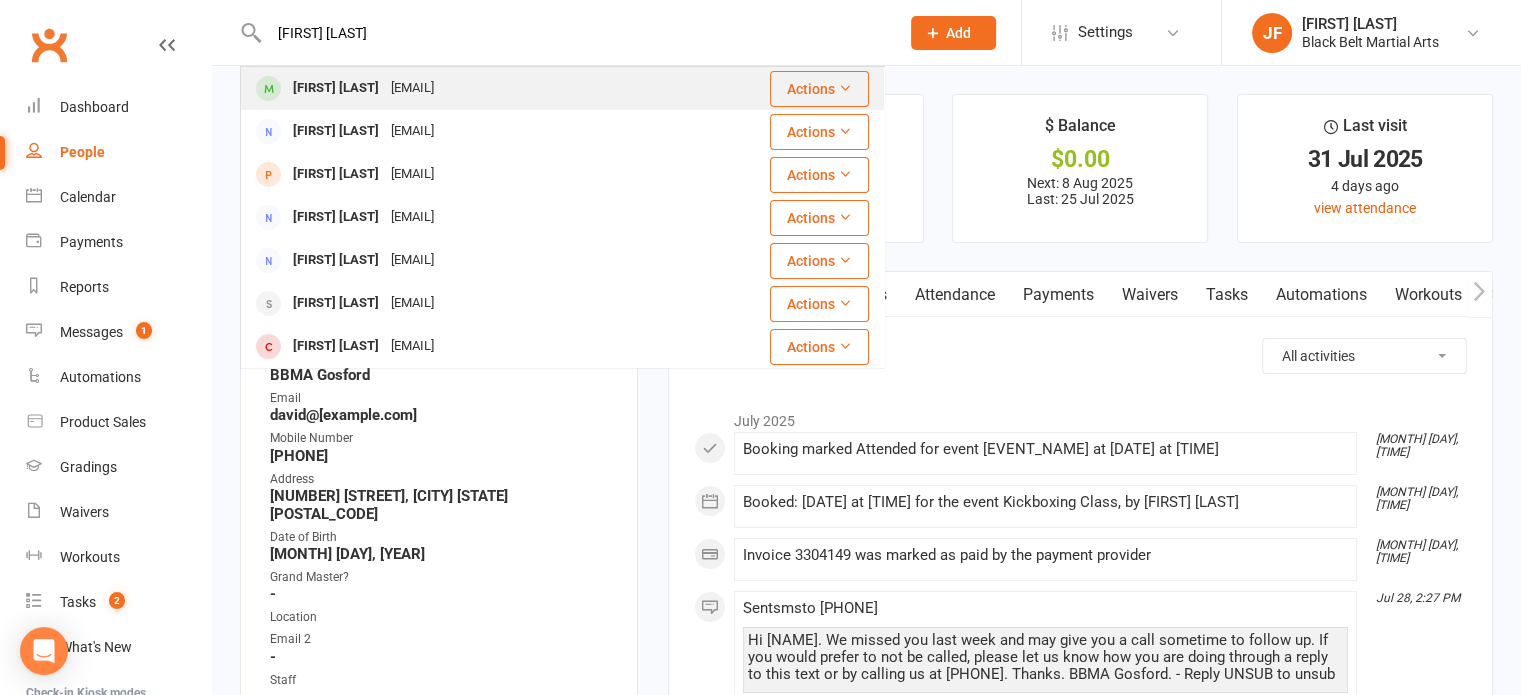 type on "[FIRST] [LAST]" 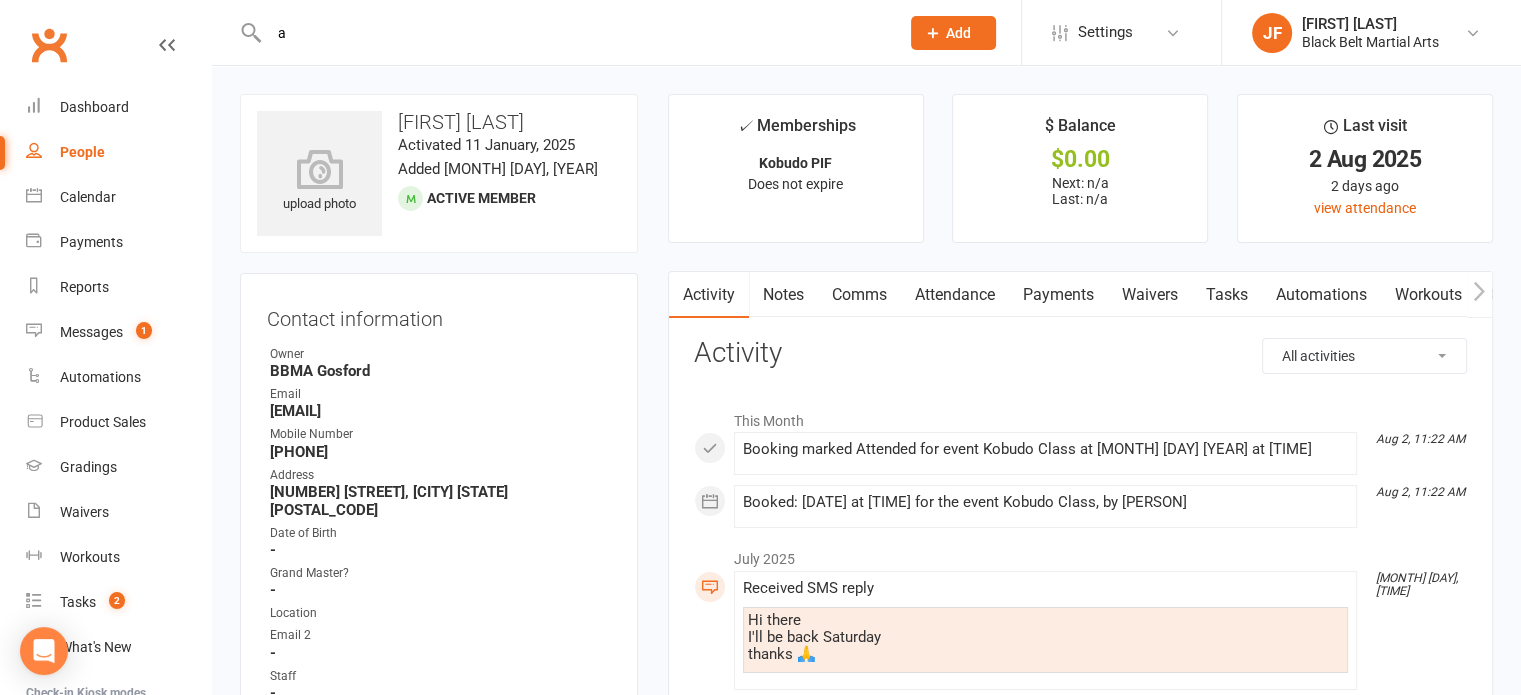 click on "a" at bounding box center (574, 33) 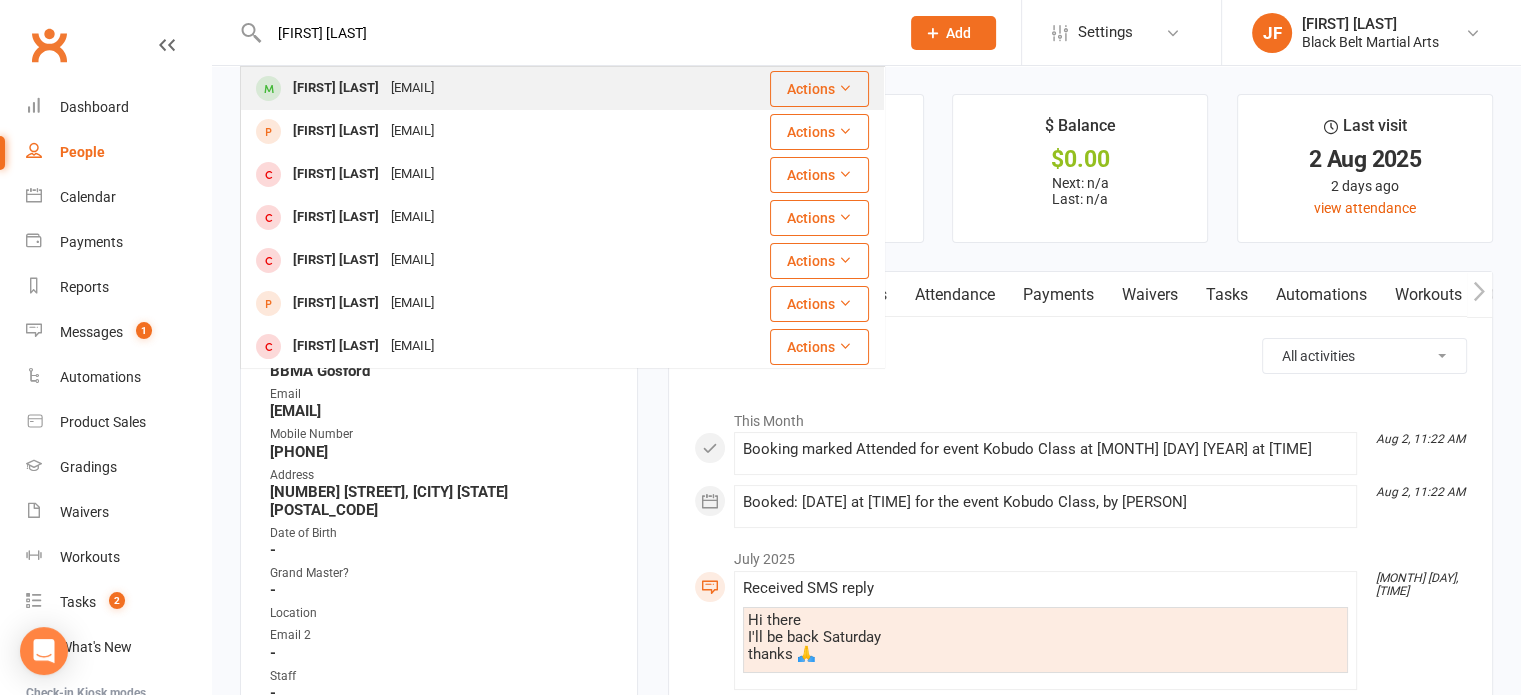 type on "[FIRST] [LAST]" 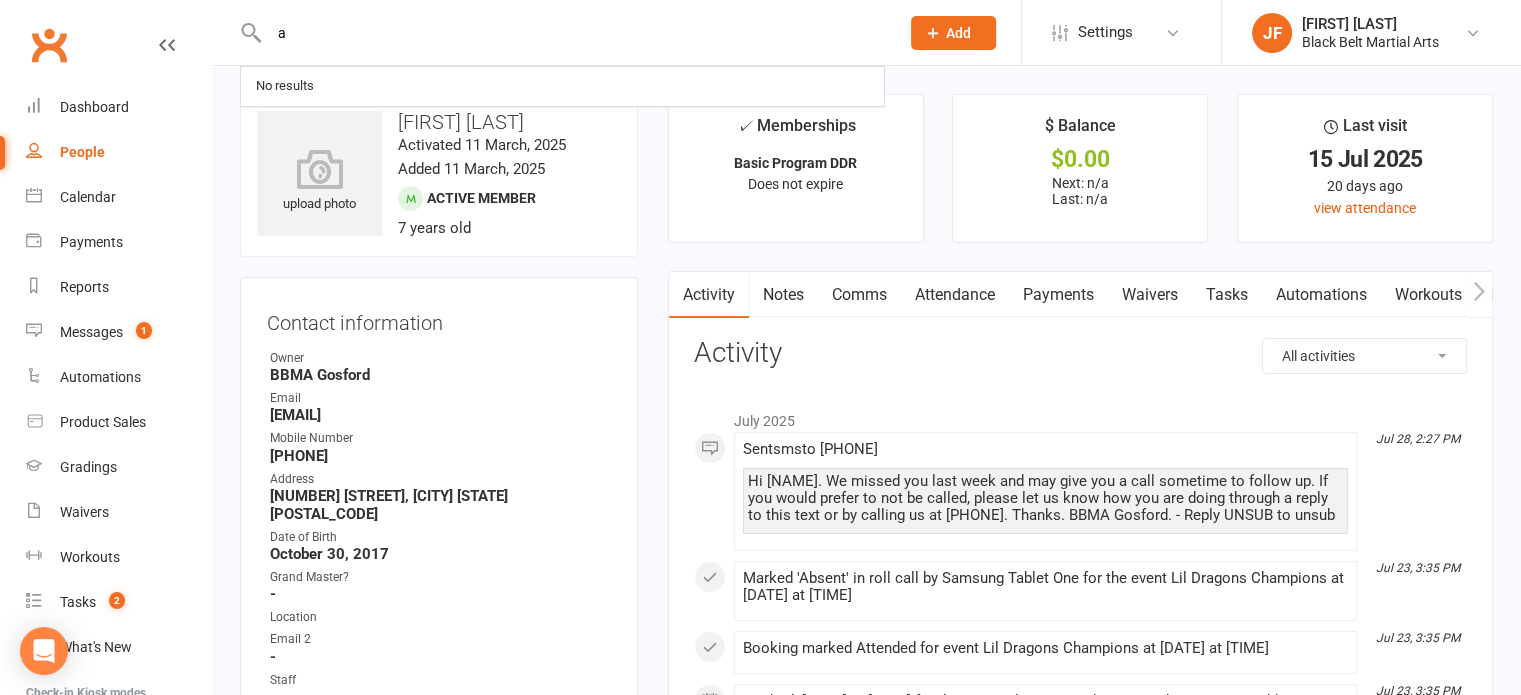 click on "a" at bounding box center [574, 33] 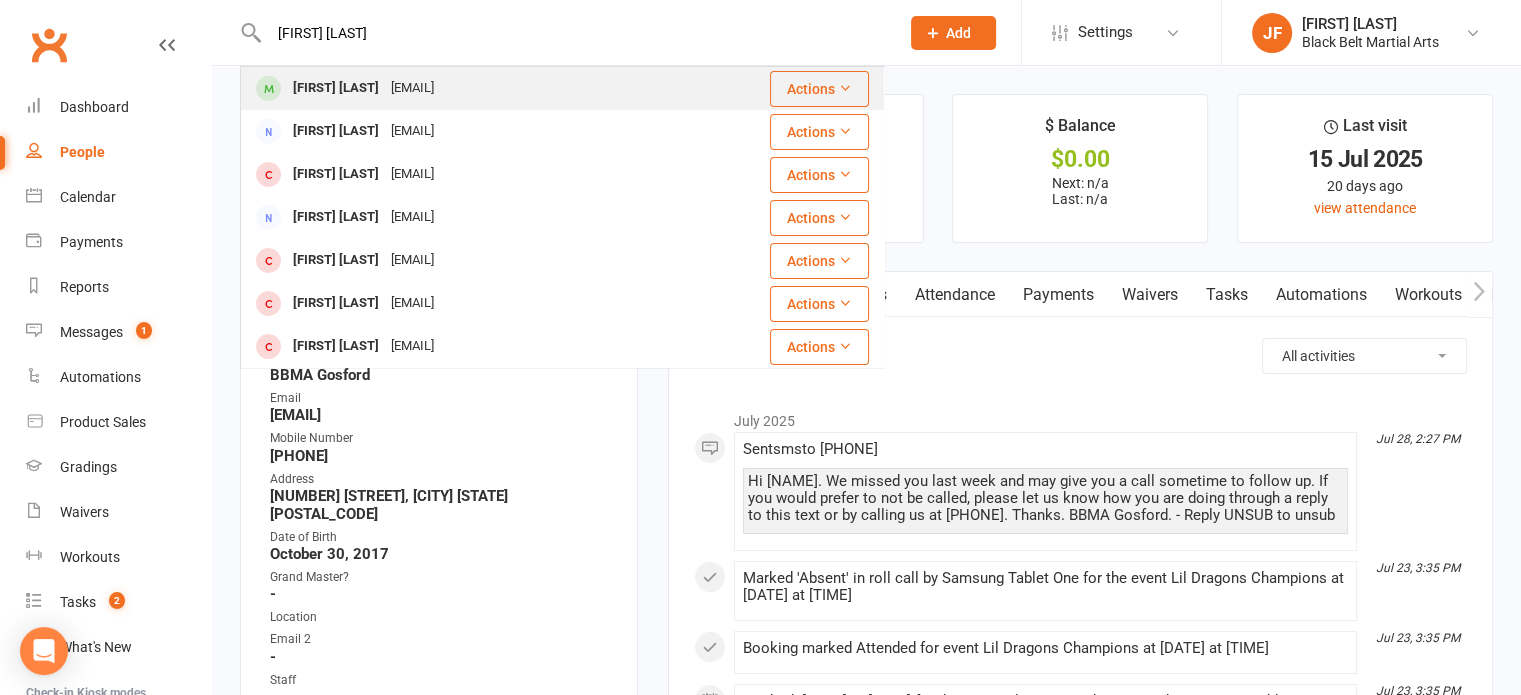 type on "[FIRST] [LAST]" 